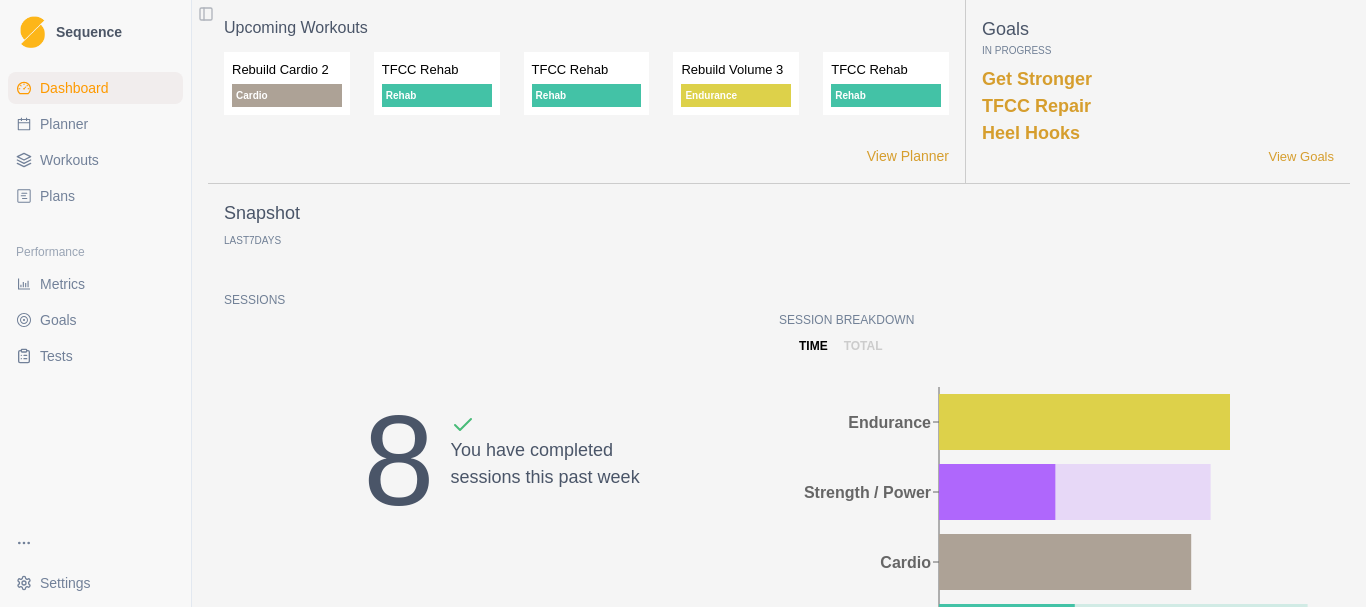 scroll, scrollTop: 0, scrollLeft: 0, axis: both 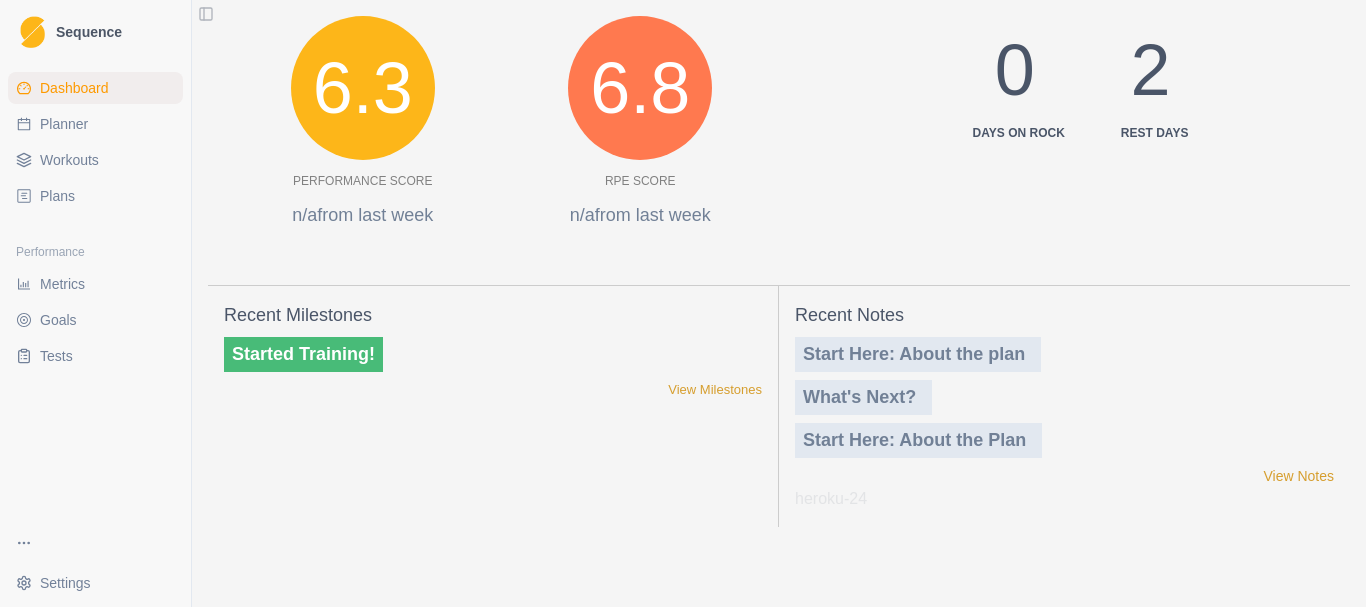 click on "Planner" at bounding box center [64, 124] 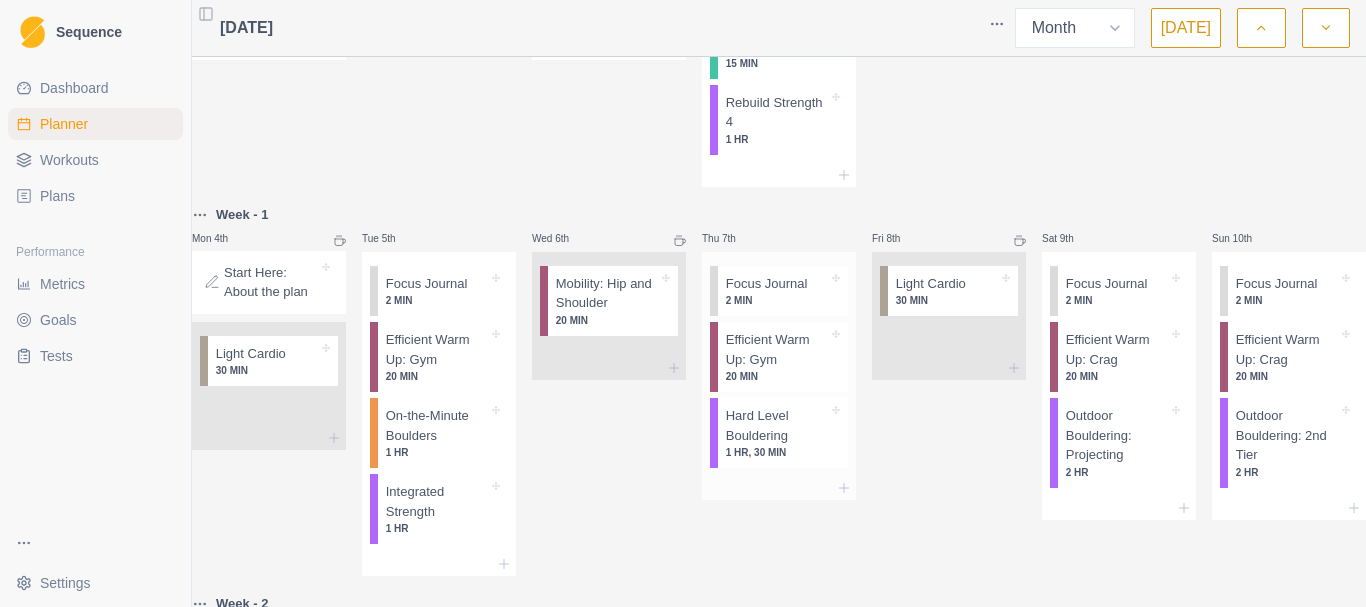 scroll, scrollTop: 300, scrollLeft: 0, axis: vertical 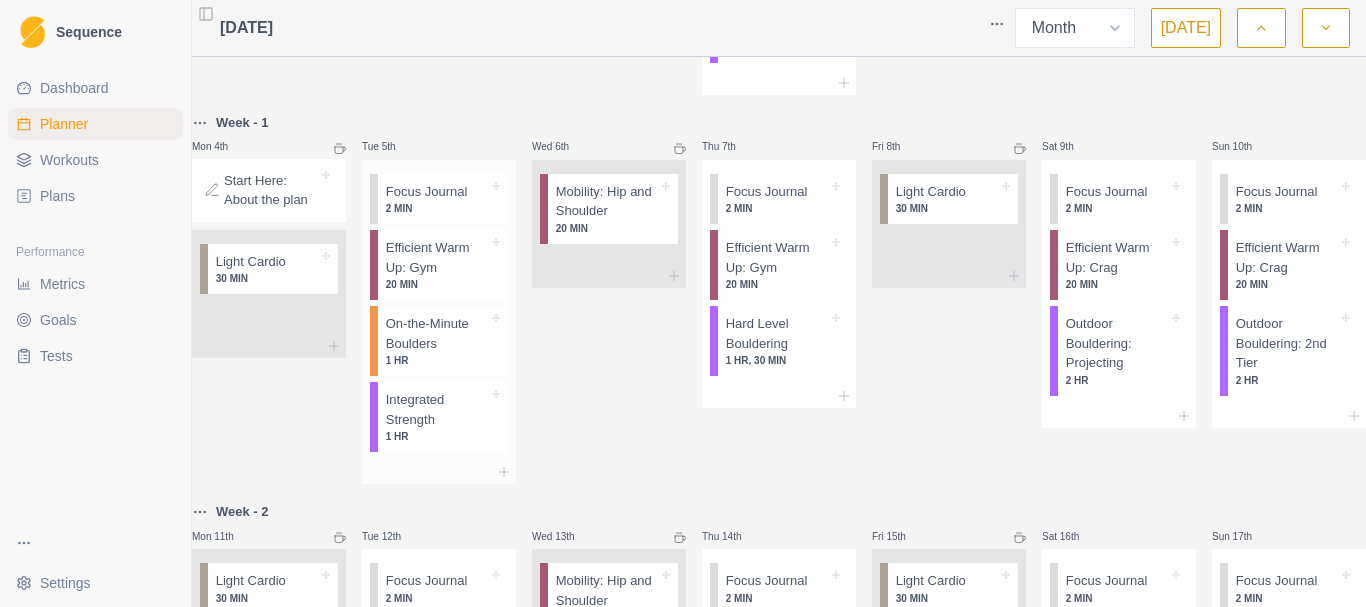 click on "20 MIN" at bounding box center [437, 284] 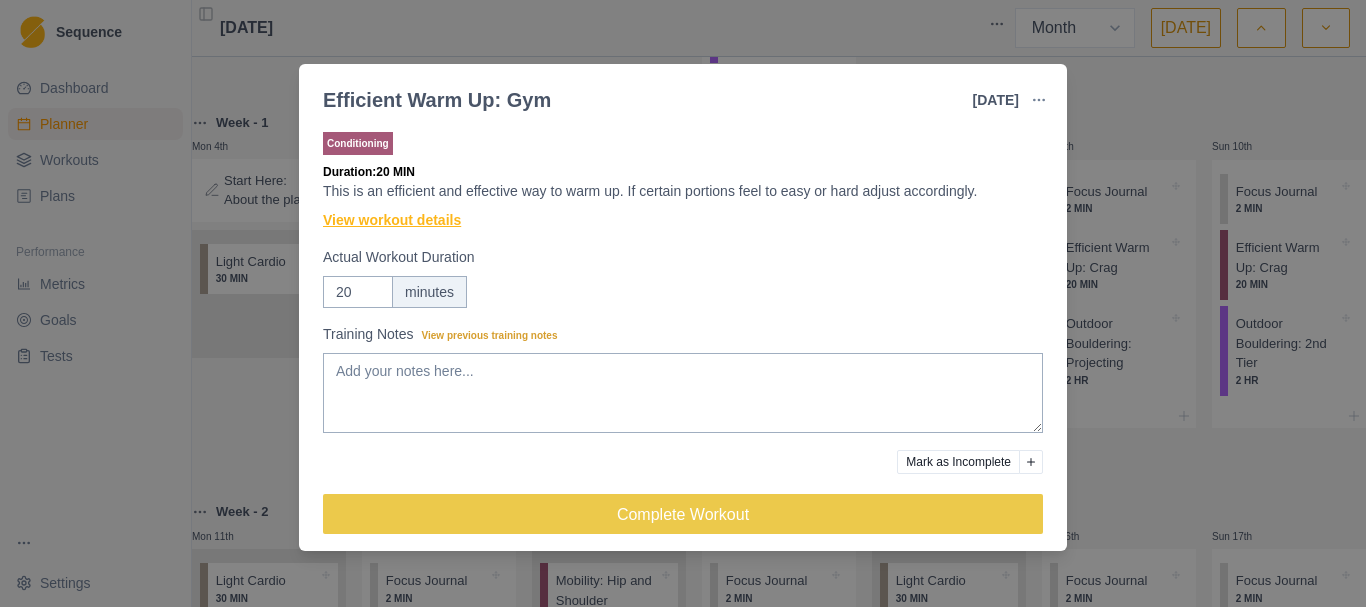 click on "View workout details" at bounding box center (392, 220) 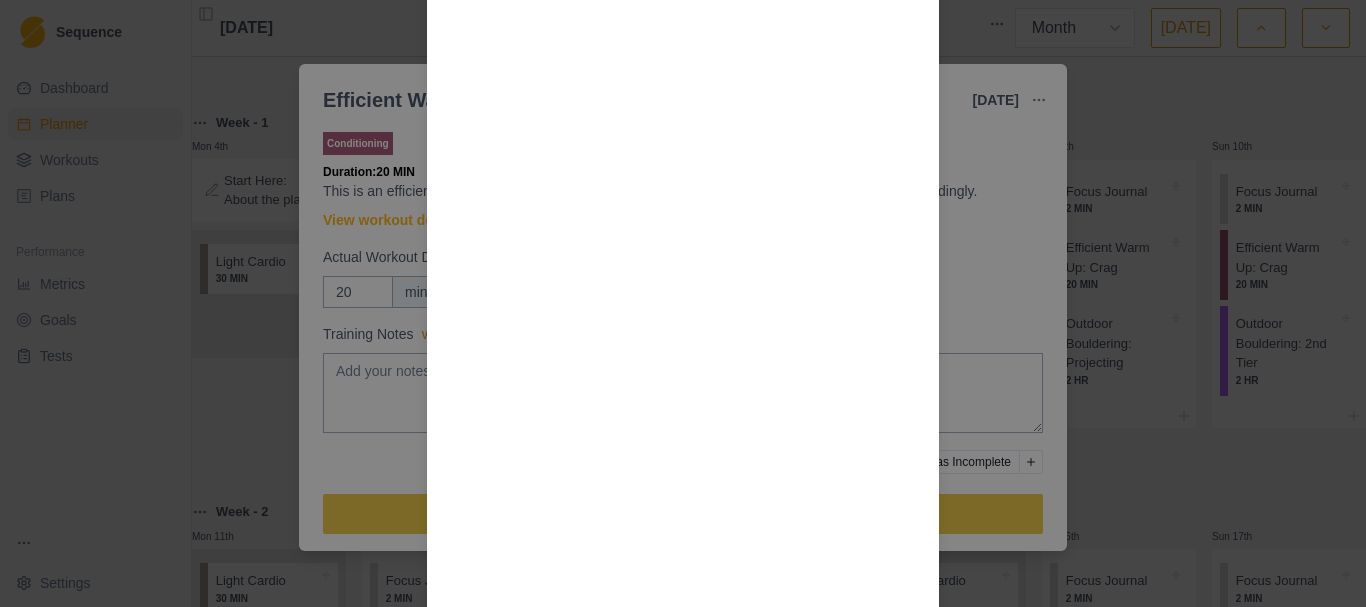 scroll, scrollTop: 1900, scrollLeft: 0, axis: vertical 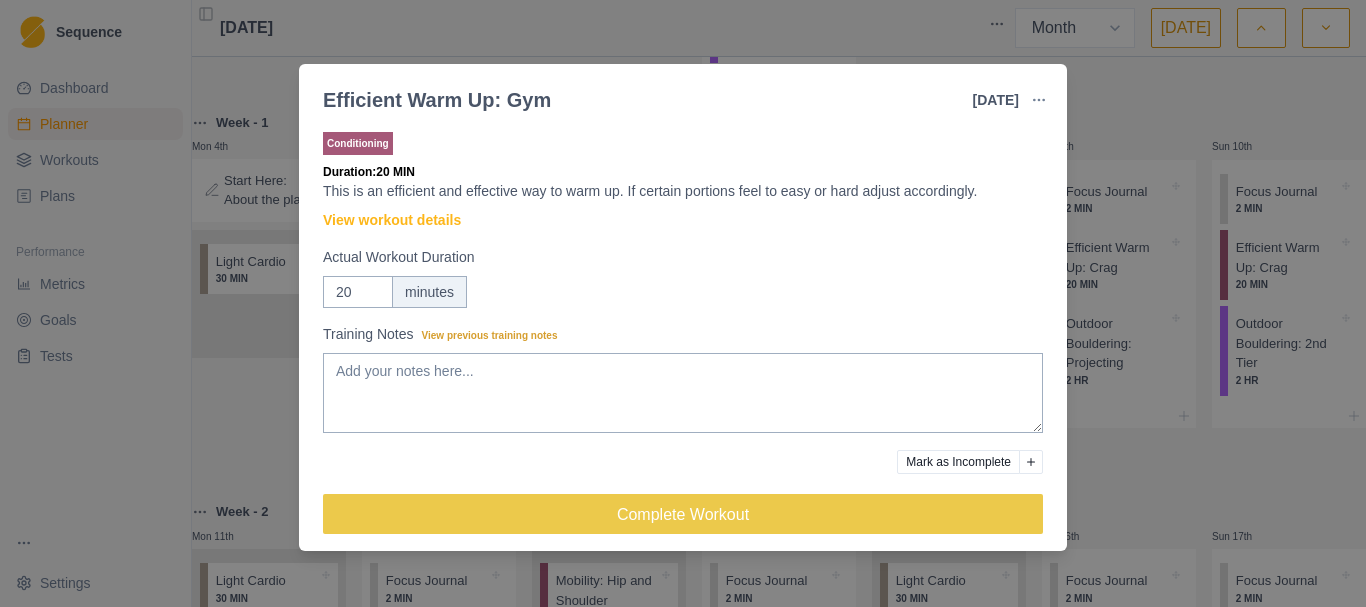 click on "Efficient Warm Up: Gym [DATE] Link To Goal View Workout Metrics Edit Original Workout Reschedule Workout Remove From Schedule Conditioning Duration:  20 MIN This is an efficient and effective way to warm up. If certain portions feel to easy or hard adjust accordingly. View workout details Actual Workout Duration 20 minutes Training Notes View previous training notes Mark as Incomplete Complete Workout" at bounding box center (683, 303) 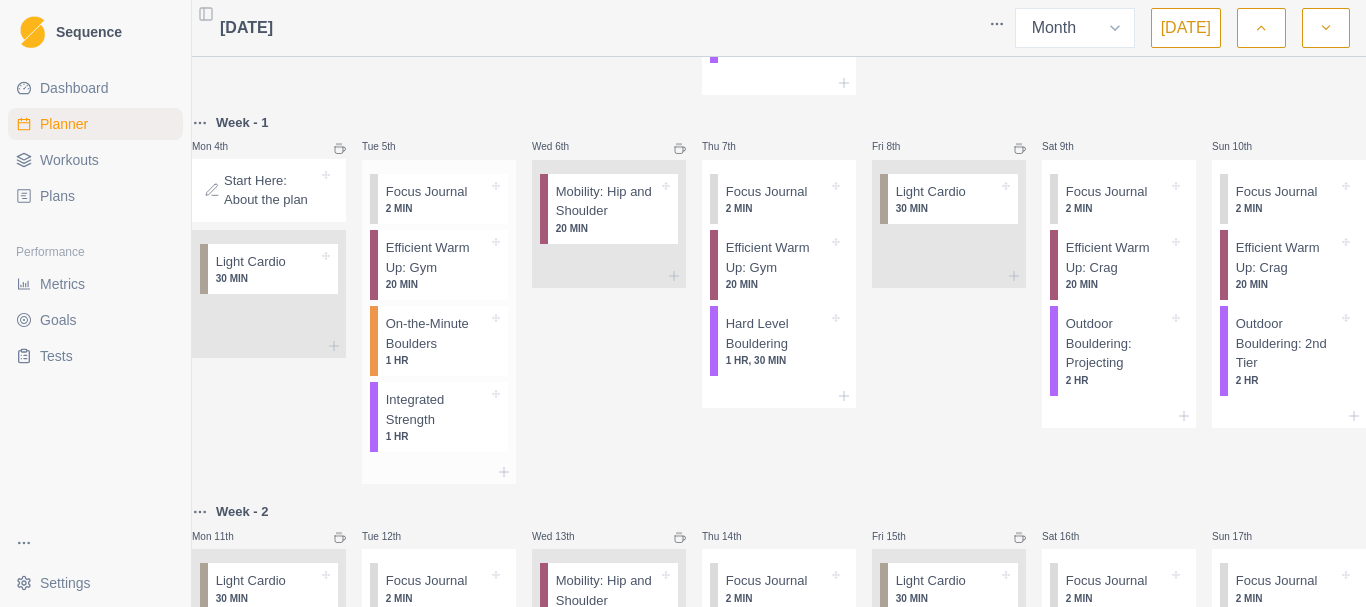 click on "1 HR" at bounding box center (437, 360) 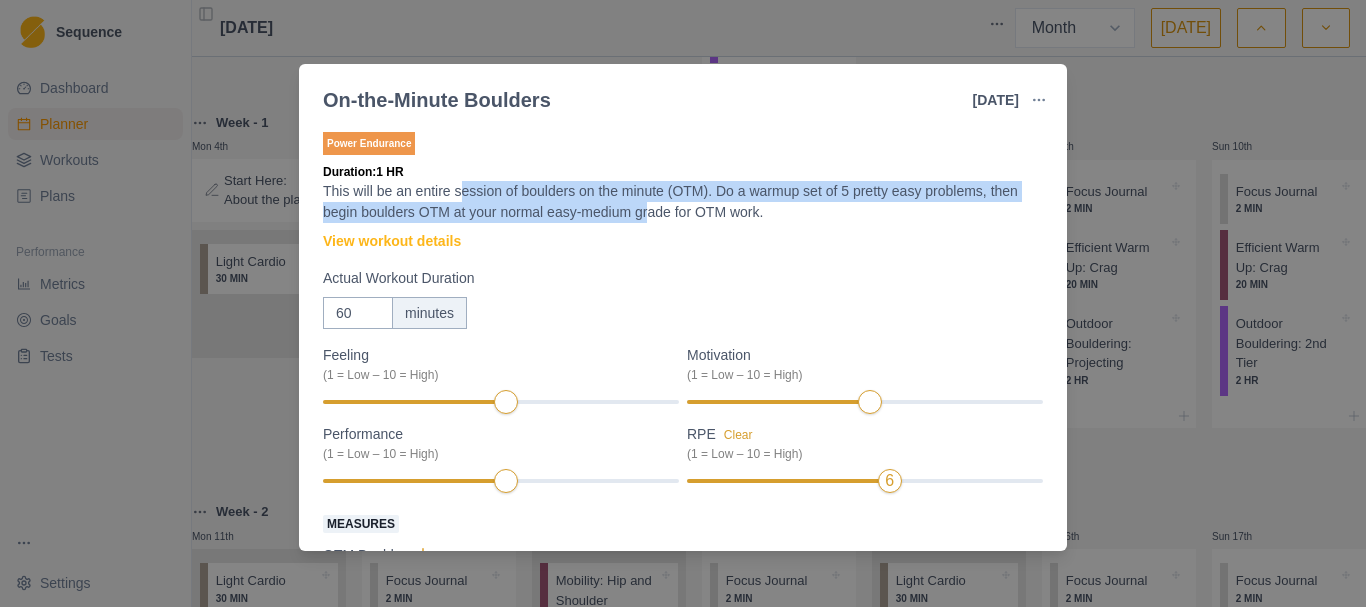 drag, startPoint x: 457, startPoint y: 189, endPoint x: 647, endPoint y: 221, distance: 192.67589 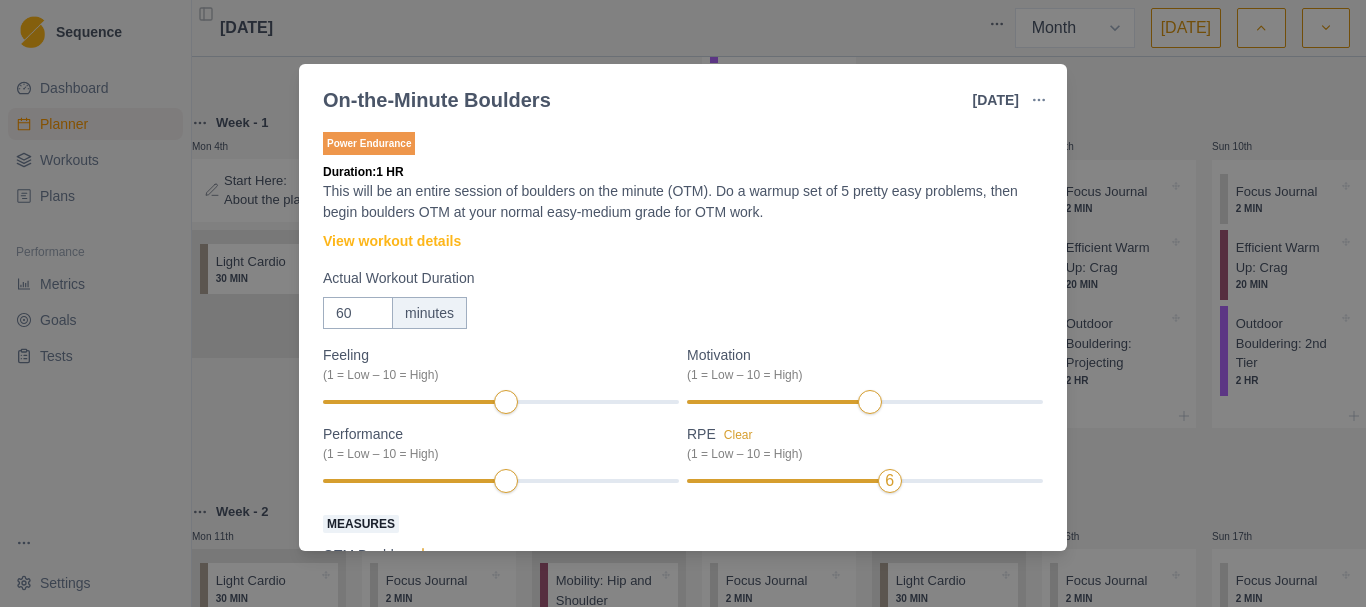 click on "This will be an entire session of boulders on the minute (OTM). Do a warmup set of 5 pretty easy problems, then begin boulders OTM at your normal easy-medium grade for OTM work." at bounding box center (683, 202) 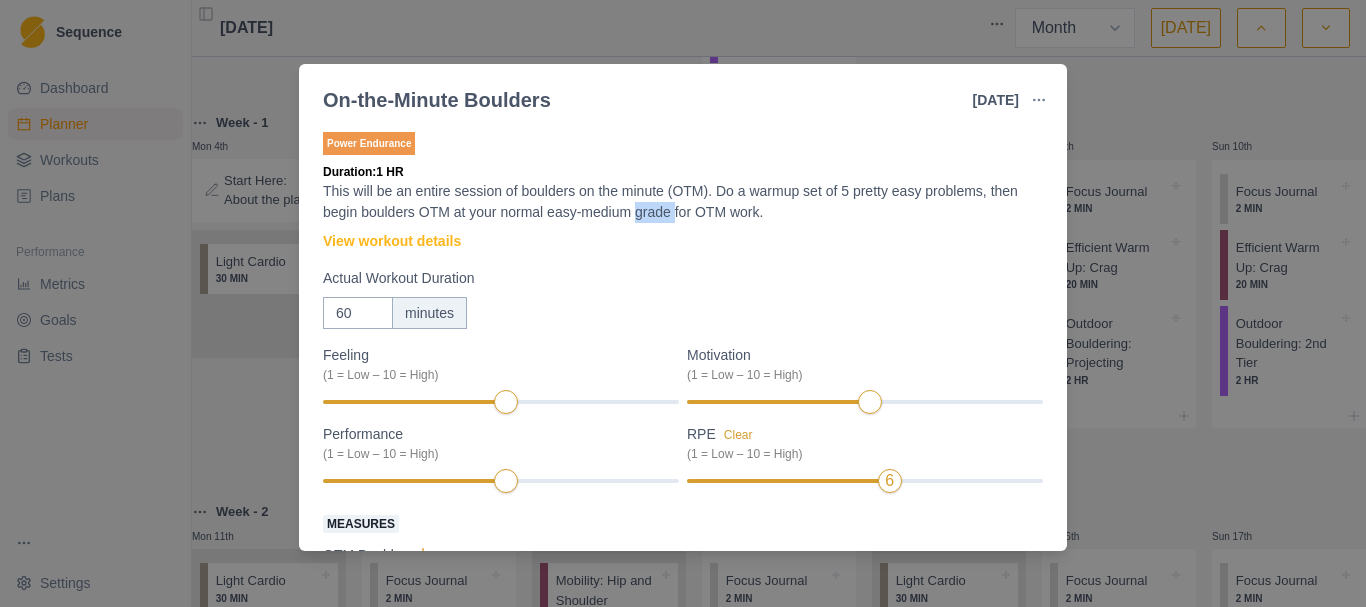 click on "This will be an entire session of boulders on the minute (OTM). Do a warmup set of 5 pretty easy problems, then begin boulders OTM at your normal easy-medium grade for OTM work." at bounding box center (683, 202) 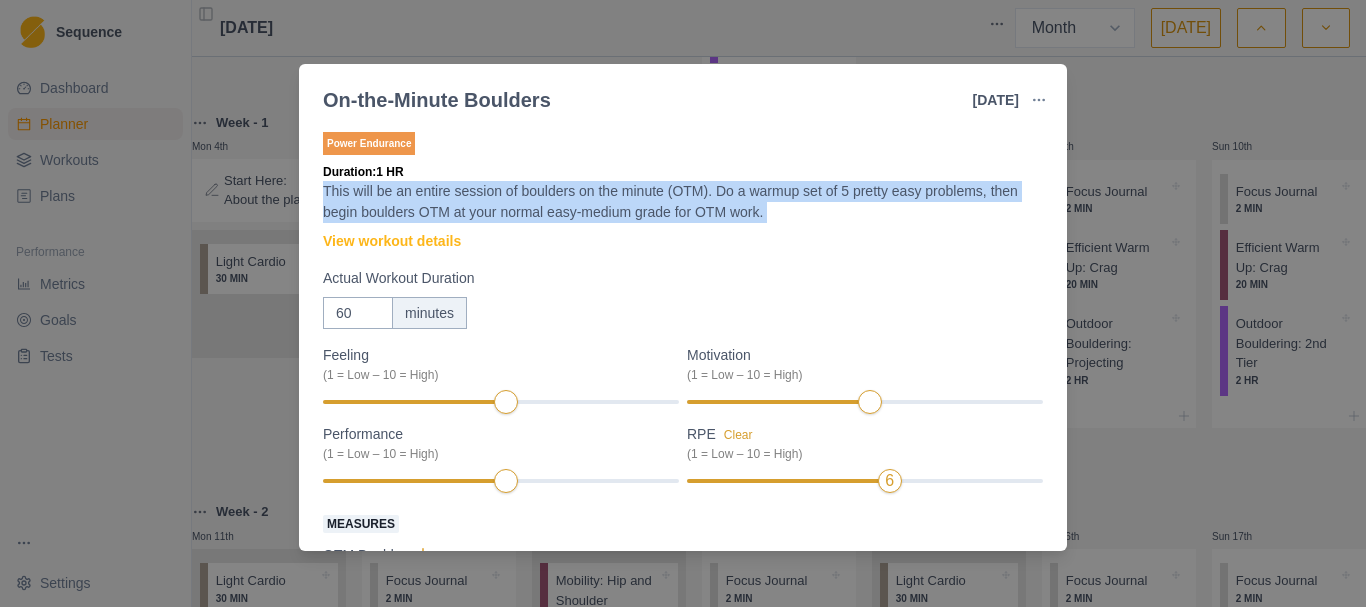click on "This will be an entire session of boulders on the minute (OTM). Do a warmup set of 5 pretty easy problems, then begin boulders OTM at your normal easy-medium grade for OTM work." at bounding box center [683, 202] 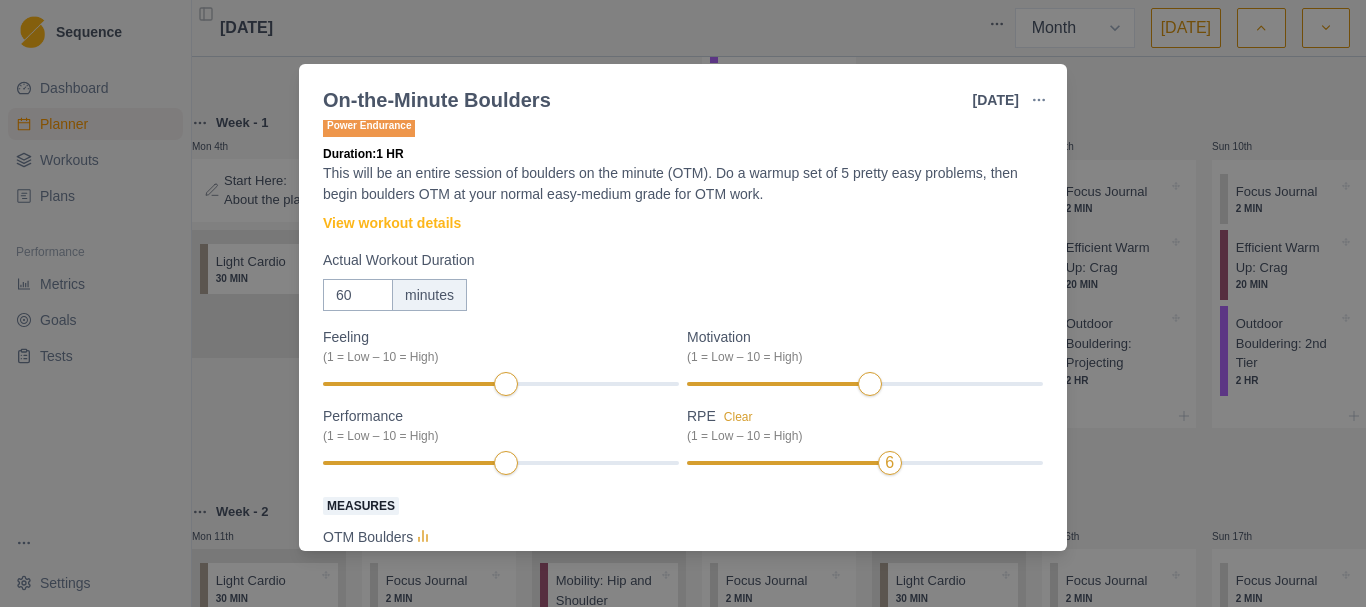 scroll, scrollTop: 0, scrollLeft: 0, axis: both 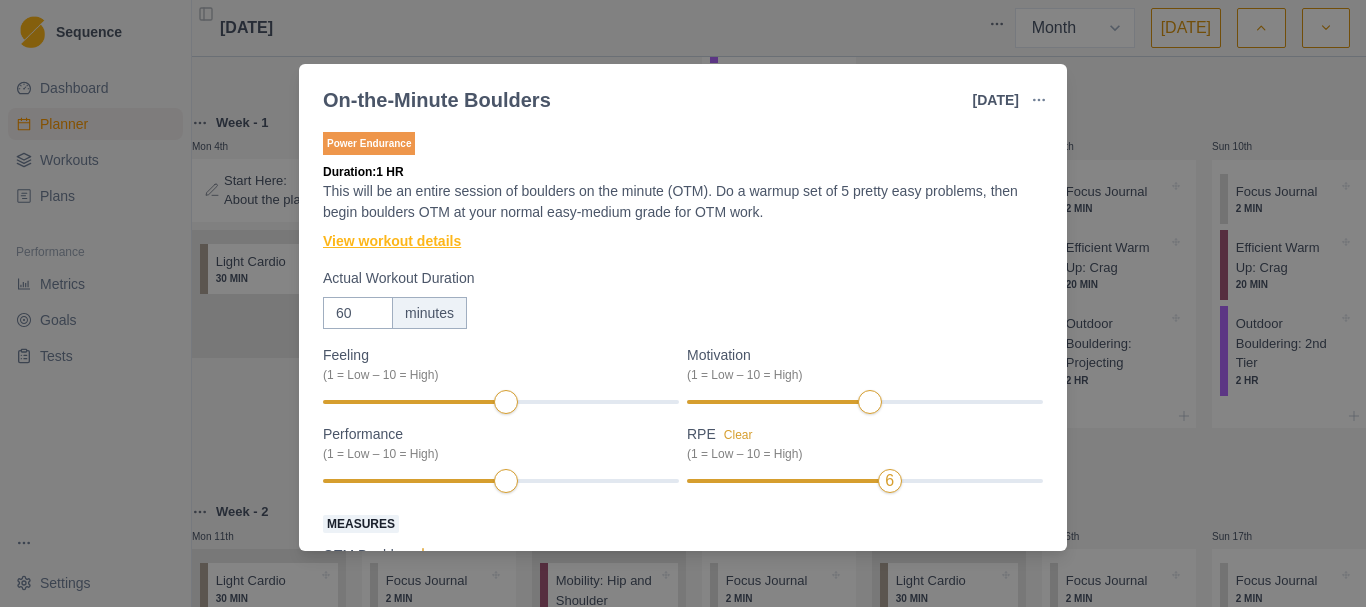 click on "View workout details" at bounding box center (392, 241) 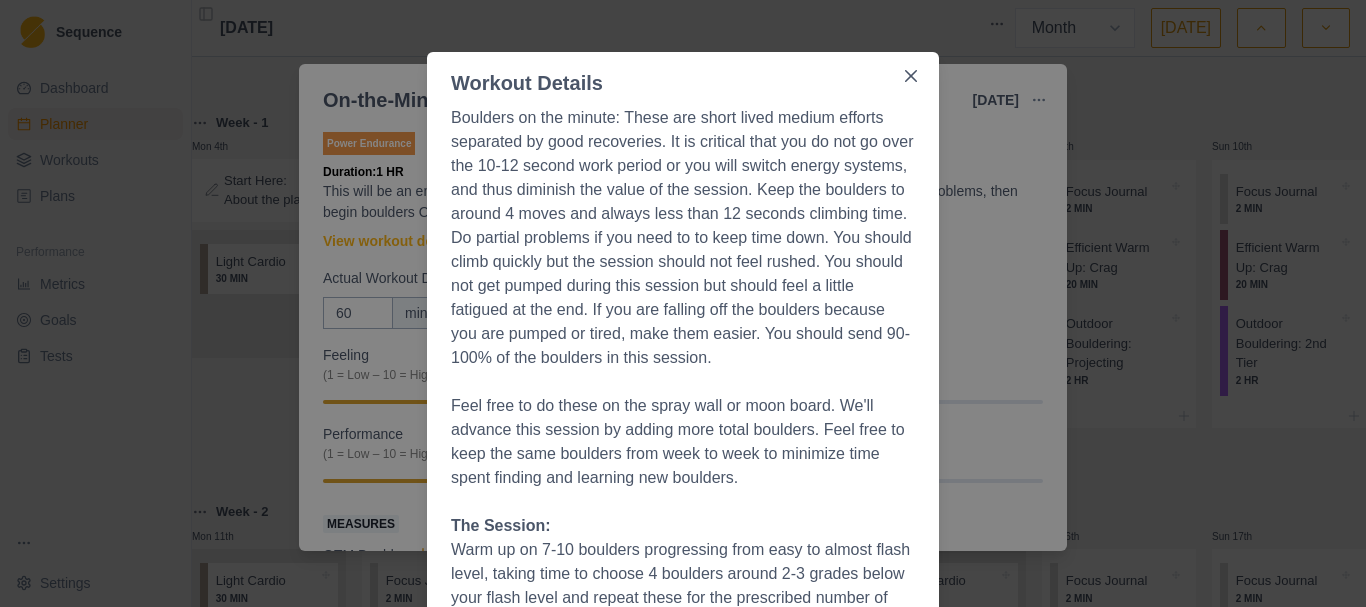 scroll, scrollTop: 100, scrollLeft: 0, axis: vertical 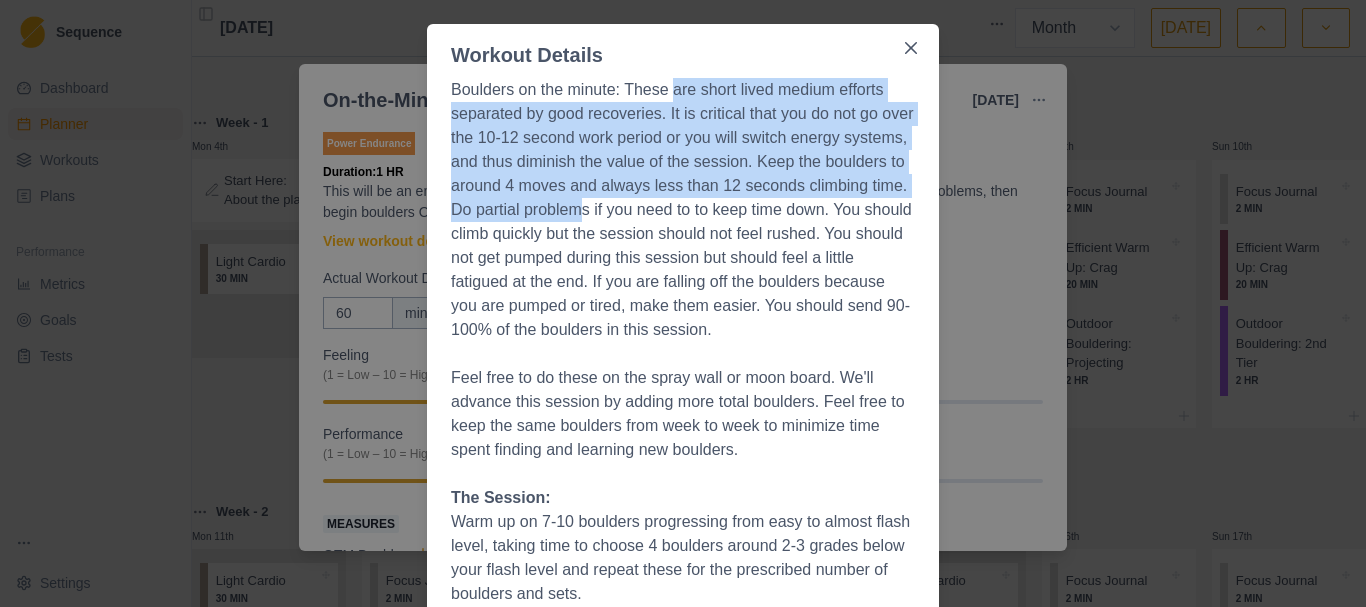 drag, startPoint x: 666, startPoint y: 80, endPoint x: 680, endPoint y: 217, distance: 137.71347 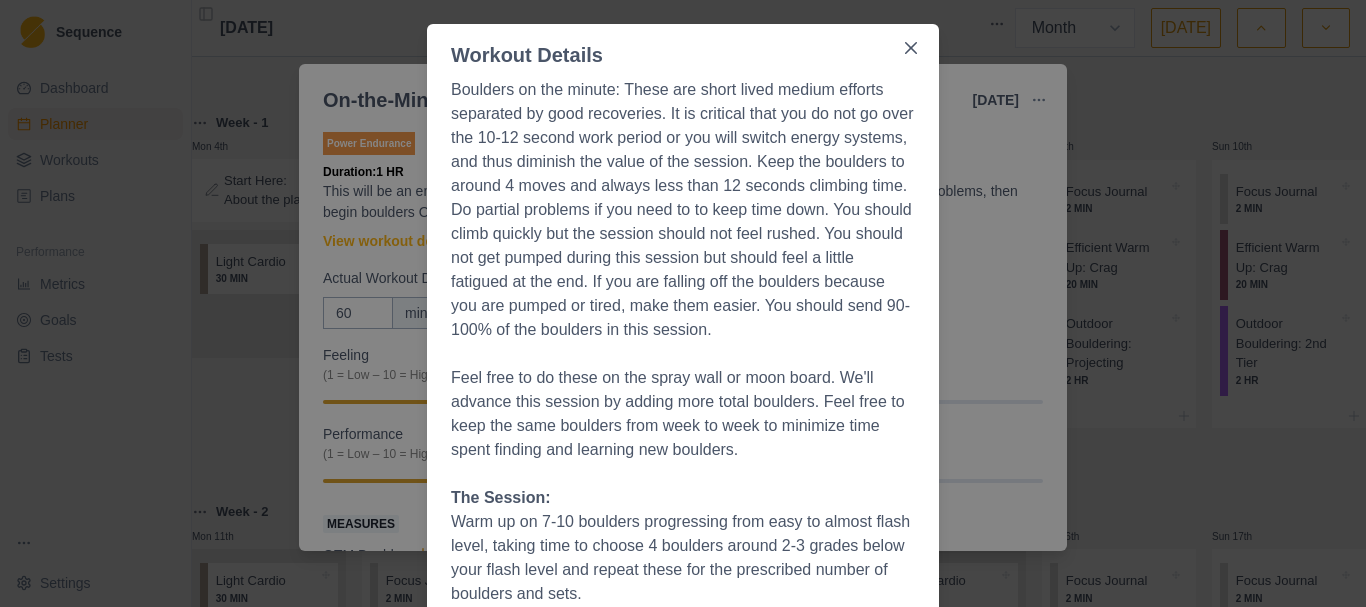 click on "Boulders on the minute: These are short lived medium efforts separated by good recoveries. It is critical that you do not go over the 10-12 second work period or you will switch energy systems, and thus diminish the value of the session. Keep the boulders to around 4 moves and always less than 12 seconds climbing time. Do partial problems if you need to to keep time down. You should climb quickly but the session should not feel rushed. You should not get pumped during this session but should feel a little fatigued at the end.  If you are falling off the boulders because you are pumped or tired, make them easier.  You should send 90-100% of the boulders in this session." at bounding box center [683, 210] 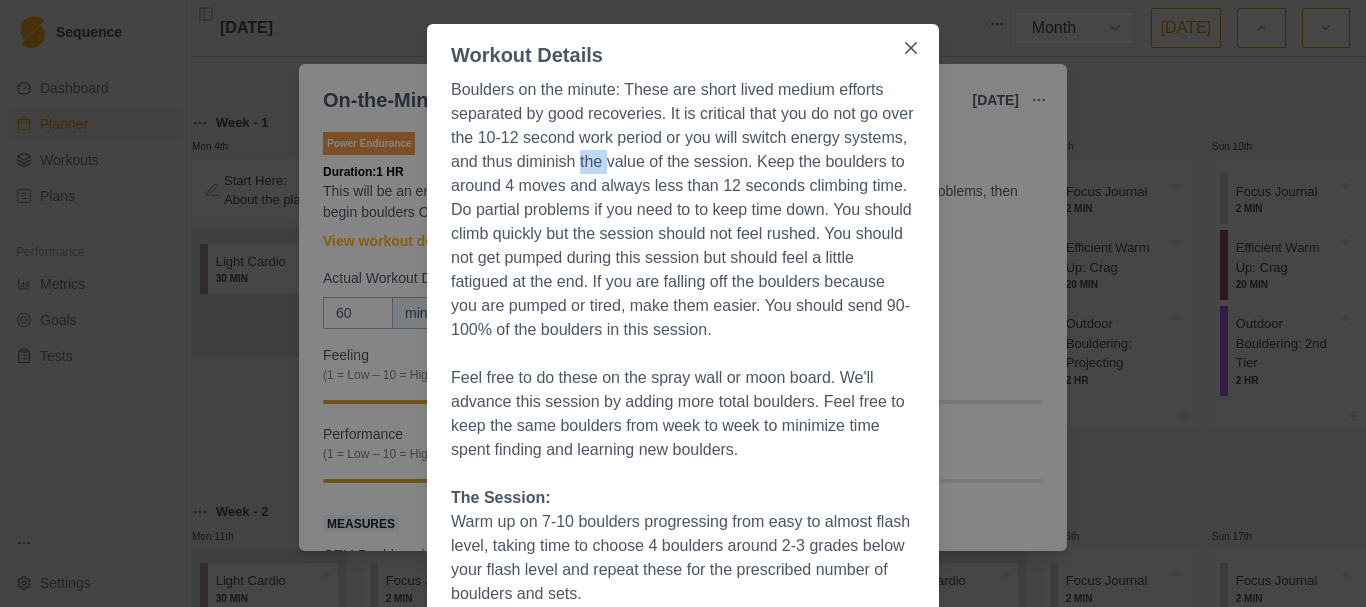 click on "Boulders on the minute: These are short lived medium efforts separated by good recoveries. It is critical that you do not go over the 10-12 second work period or you will switch energy systems, and thus diminish the value of the session. Keep the boulders to around 4 moves and always less than 12 seconds climbing time. Do partial problems if you need to to keep time down. You should climb quickly but the session should not feel rushed. You should not get pumped during this session but should feel a little fatigued at the end.  If you are falling off the boulders because you are pumped or tired, make them easier.  You should send 90-100% of the boulders in this session." at bounding box center [683, 210] 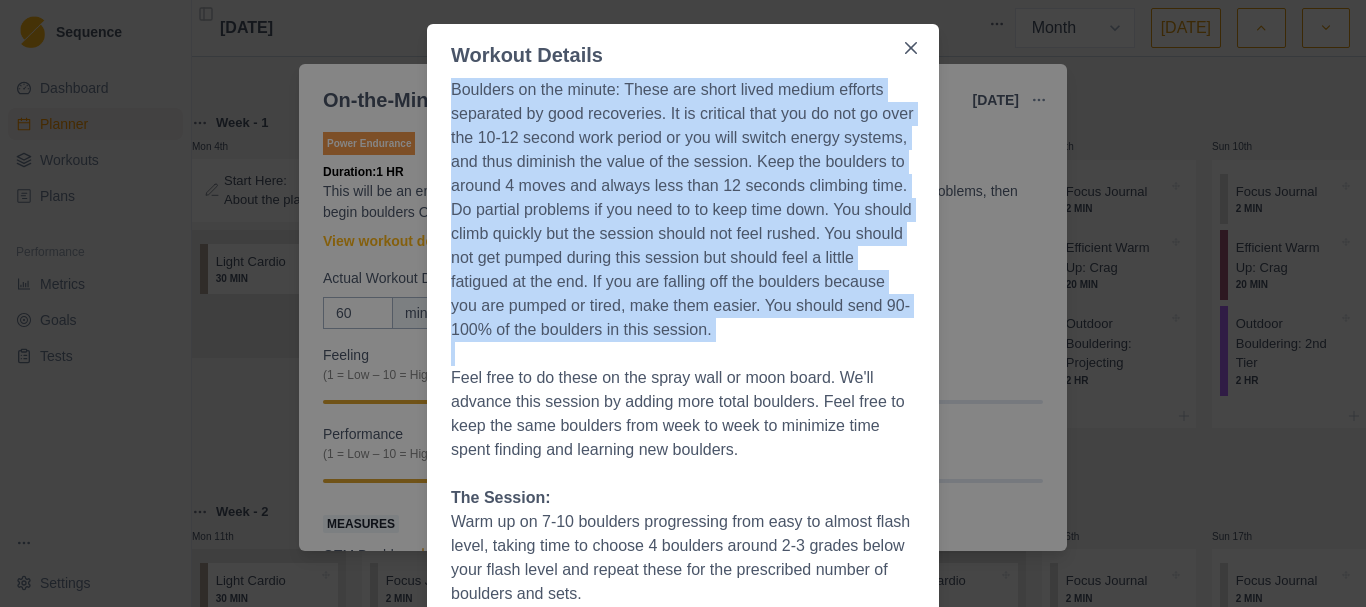 click on "Boulders on the minute: These are short lived medium efforts separated by good recoveries. It is critical that you do not go over the 10-12 second work period or you will switch energy systems, and thus diminish the value of the session. Keep the boulders to around 4 moves and always less than 12 seconds climbing time. Do partial problems if you need to to keep time down. You should climb quickly but the session should not feel rushed. You should not get pumped during this session but should feel a little fatigued at the end.  If you are falling off the boulders because you are pumped or tired, make them easier.  You should send 90-100% of the boulders in this session." at bounding box center (683, 210) 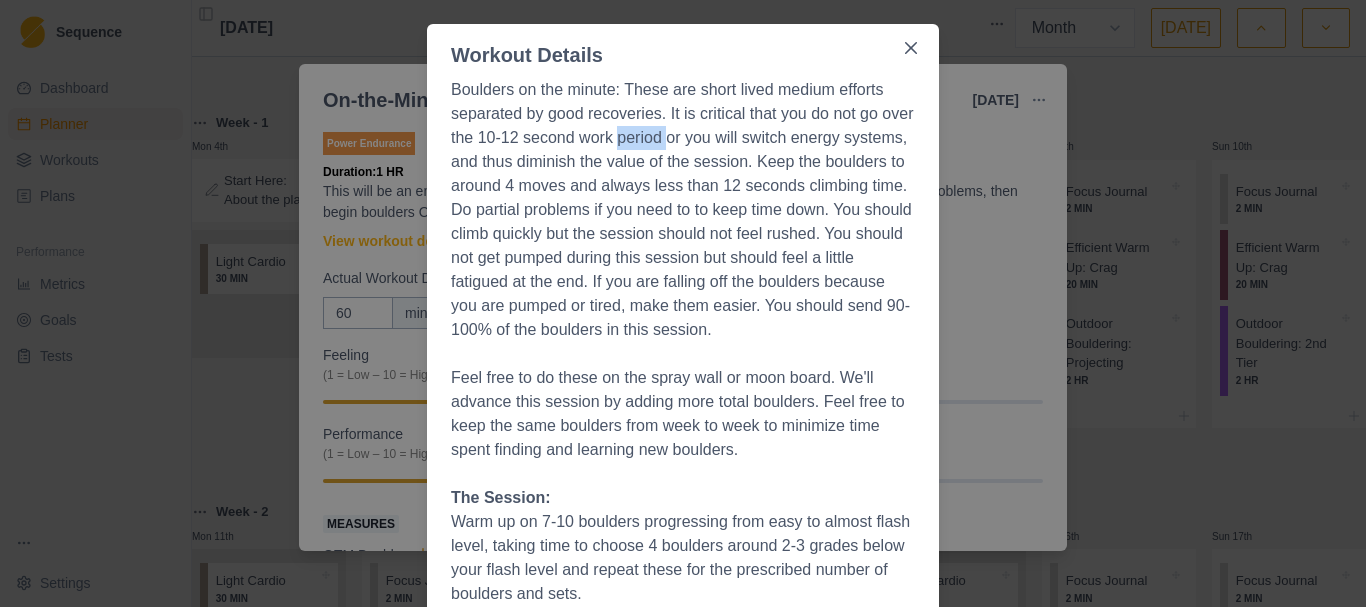 click on "Boulders on the minute: These are short lived medium efforts separated by good recoveries. It is critical that you do not go over the 10-12 second work period or you will switch energy systems, and thus diminish the value of the session. Keep the boulders to around 4 moves and always less than 12 seconds climbing time. Do partial problems if you need to to keep time down. You should climb quickly but the session should not feel rushed. You should not get pumped during this session but should feel a little fatigued at the end.  If you are falling off the boulders because you are pumped or tired, make them easier.  You should send 90-100% of the boulders in this session." at bounding box center (683, 210) 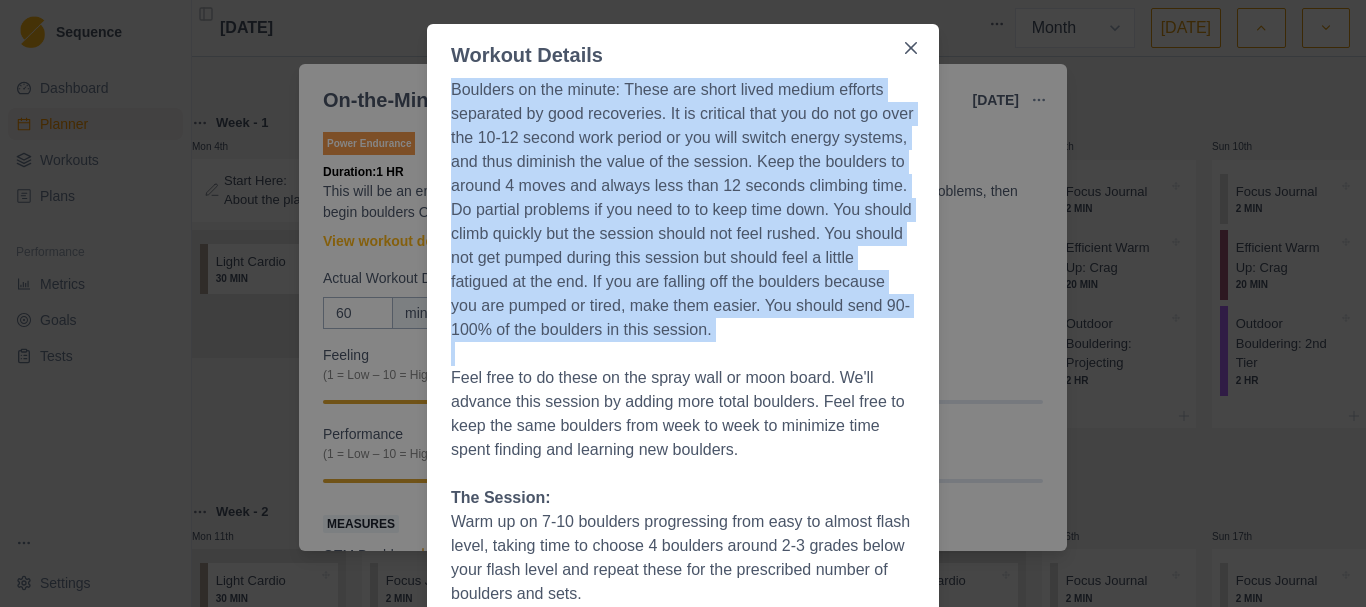 click on "Boulders on the minute: These are short lived medium efforts separated by good recoveries. It is critical that you do not go over the 10-12 second work period or you will switch energy systems, and thus diminish the value of the session. Keep the boulders to around 4 moves and always less than 12 seconds climbing time. Do partial problems if you need to to keep time down. You should climb quickly but the session should not feel rushed. You should not get pumped during this session but should feel a little fatigued at the end.  If you are falling off the boulders because you are pumped or tired, make them easier.  You should send 90-100% of the boulders in this session." at bounding box center (683, 210) 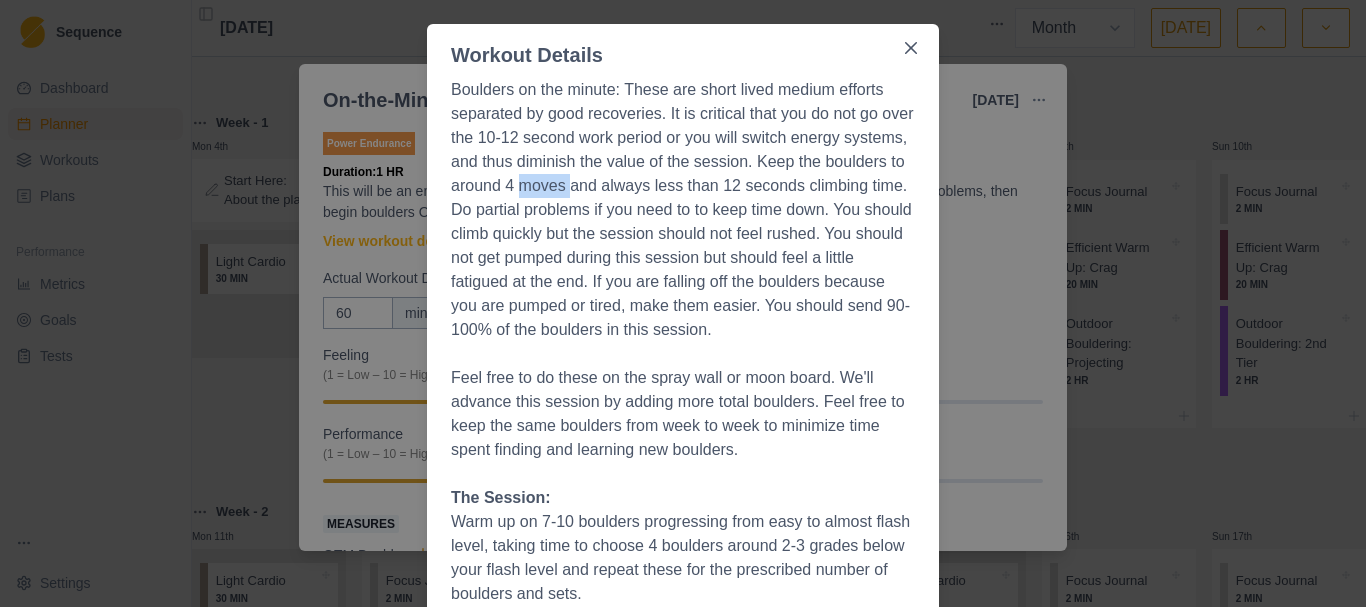 click on "Boulders on the minute: These are short lived medium efforts separated by good recoveries. It is critical that you do not go over the 10-12 second work period or you will switch energy systems, and thus diminish the value of the session. Keep the boulders to around 4 moves and always less than 12 seconds climbing time. Do partial problems if you need to to keep time down. You should climb quickly but the session should not feel rushed. You should not get pumped during this session but should feel a little fatigued at the end.  If you are falling off the boulders because you are pumped or tired, make them easier.  You should send 90-100% of the boulders in this session." at bounding box center [683, 210] 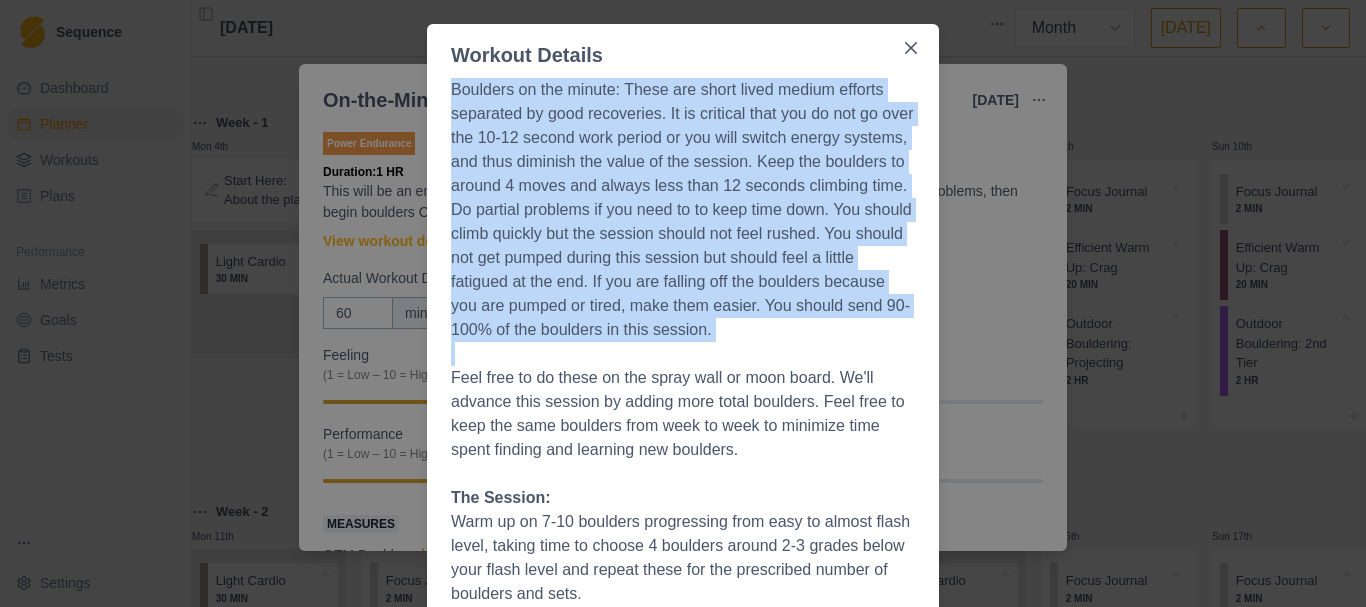 click on "Boulders on the minute: These are short lived medium efforts separated by good recoveries. It is critical that you do not go over the 10-12 second work period or you will switch energy systems, and thus diminish the value of the session. Keep the boulders to around 4 moves and always less than 12 seconds climbing time. Do partial problems if you need to to keep time down. You should climb quickly but the session should not feel rushed. You should not get pumped during this session but should feel a little fatigued at the end.  If you are falling off the boulders because you are pumped or tired, make them easier.  You should send 90-100% of the boulders in this session." at bounding box center [683, 210] 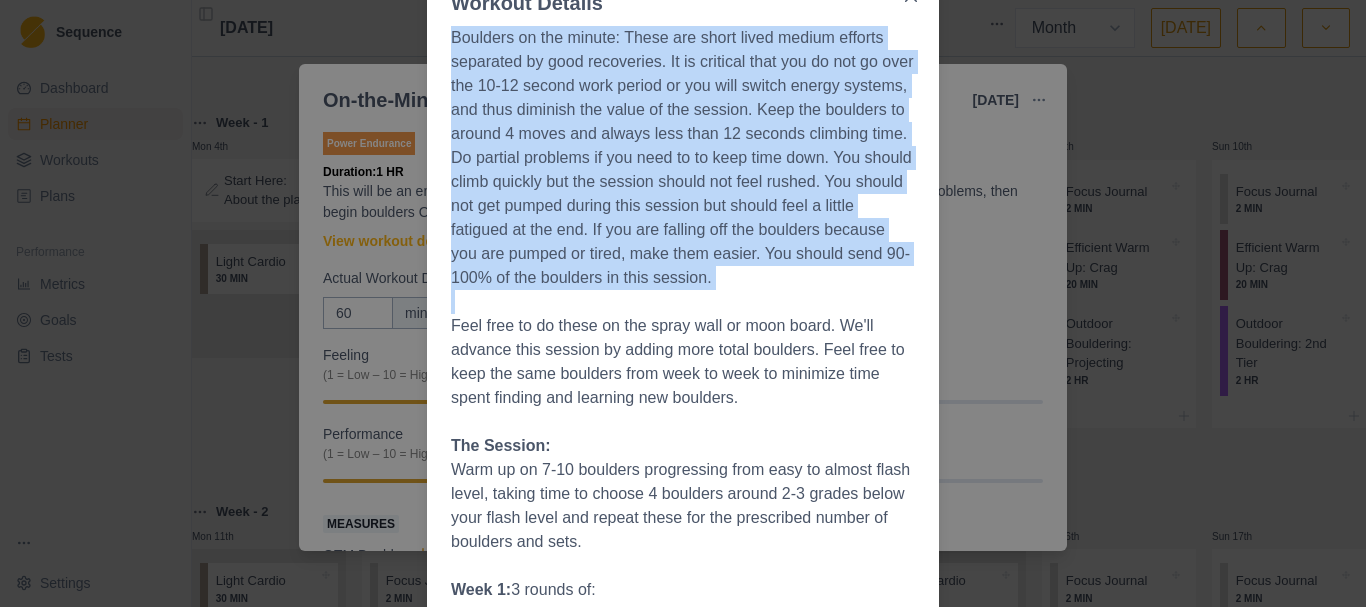 scroll, scrollTop: 200, scrollLeft: 0, axis: vertical 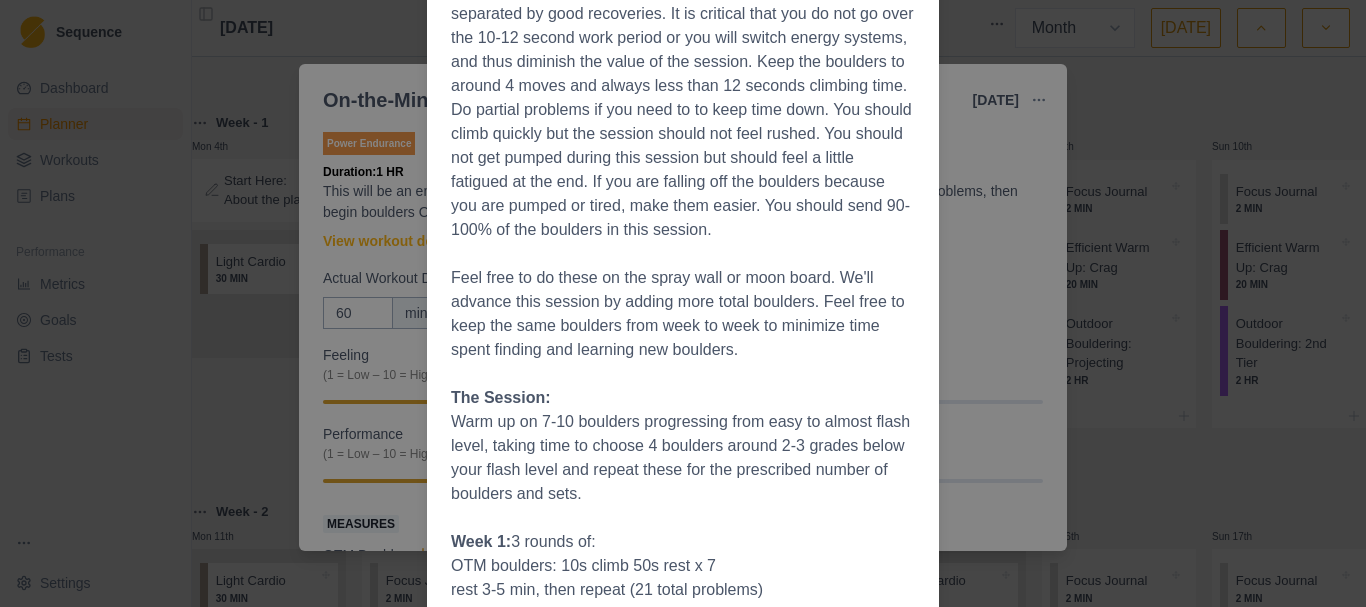 click on "Feel free to do these on the spray wall or moon board. We'll advance this session by adding more total boulders.  Feel free to keep the same boulders from week to week to minimize time spent finding and learning new boulders." at bounding box center (683, 314) 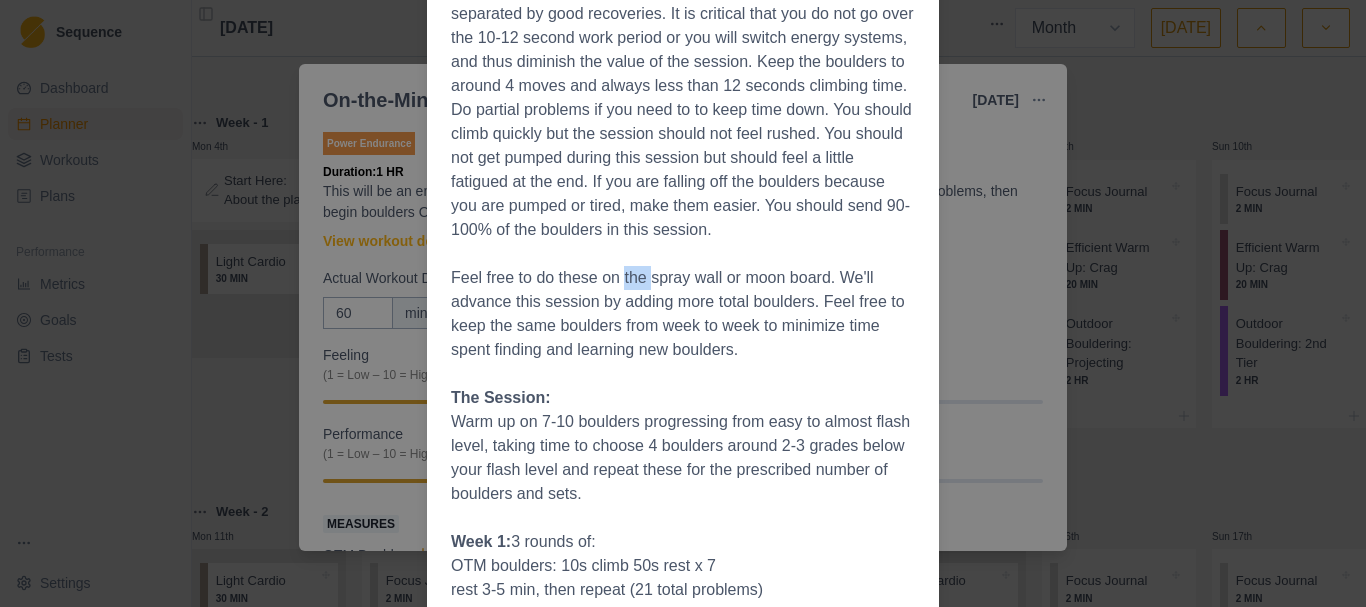 click on "Feel free to do these on the spray wall or moon board. We'll advance this session by adding more total boulders.  Feel free to keep the same boulders from week to week to minimize time spent finding and learning new boulders." at bounding box center (683, 314) 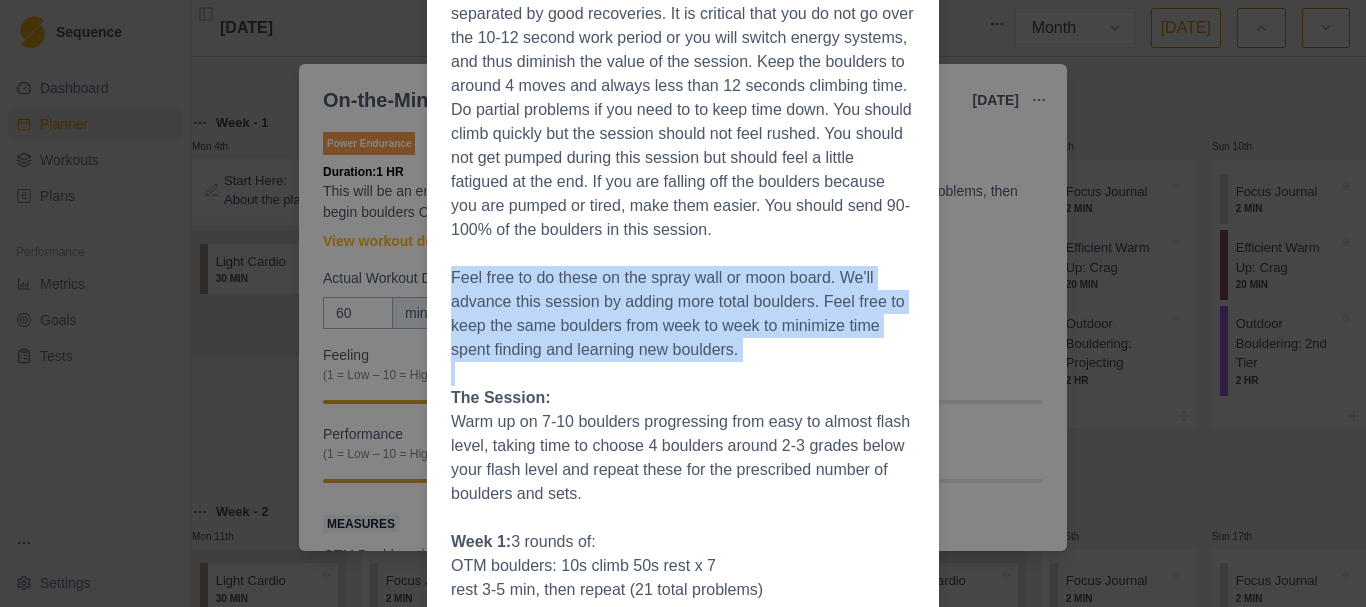 click on "Feel free to do these on the spray wall or moon board. We'll advance this session by adding more total boulders.  Feel free to keep the same boulders from week to week to minimize time spent finding and learning new boulders." at bounding box center [683, 314] 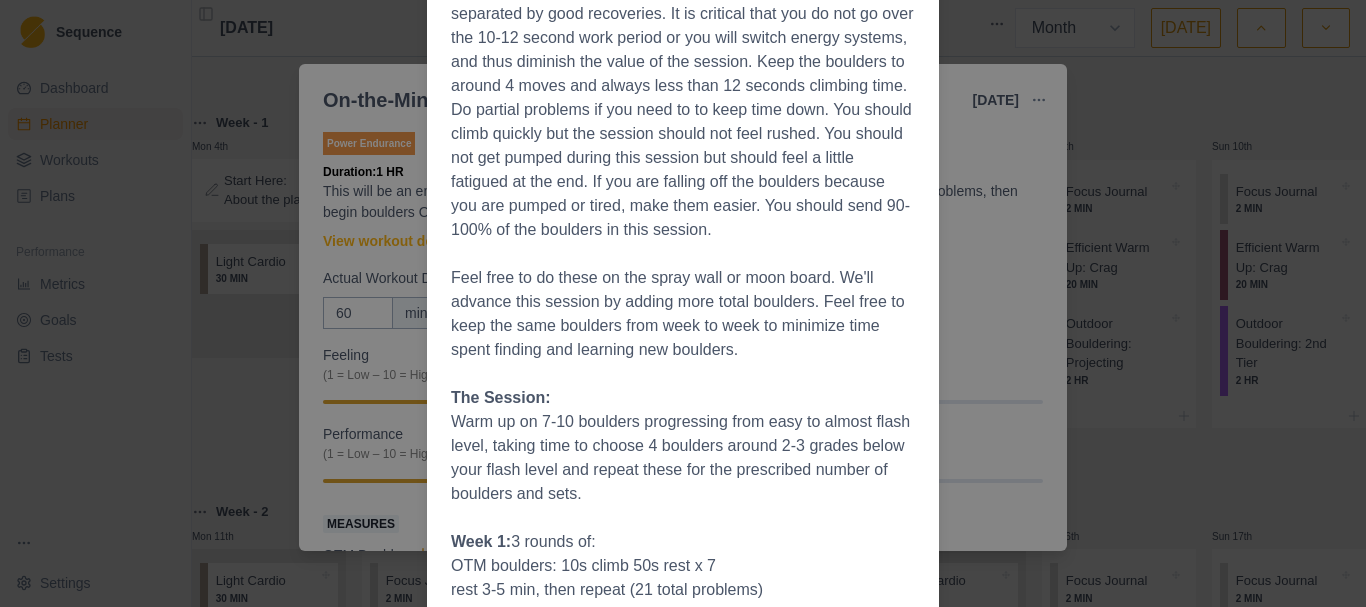 click on "Feel free to do these on the spray wall or moon board. We'll advance this session by adding more total boulders.  Feel free to keep the same boulders from week to week to minimize time spent finding and learning new boulders." at bounding box center (683, 314) 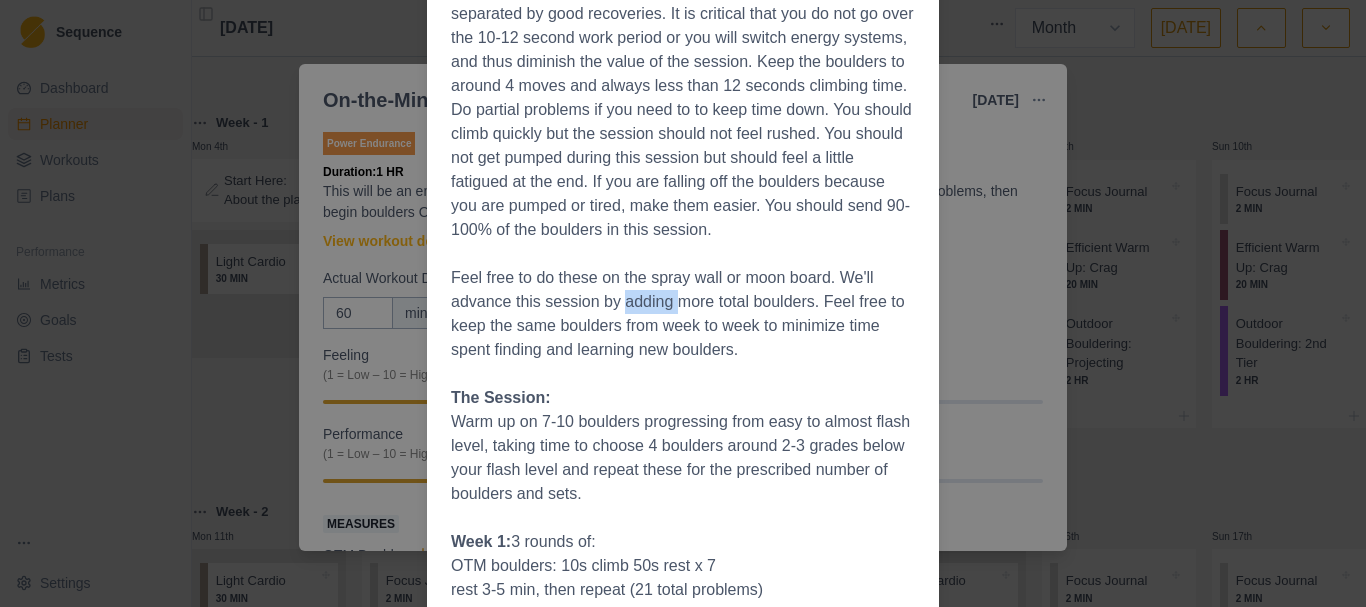 click on "Feel free to do these on the spray wall or moon board. We'll advance this session by adding more total boulders.  Feel free to keep the same boulders from week to week to minimize time spent finding and learning new boulders." at bounding box center (683, 314) 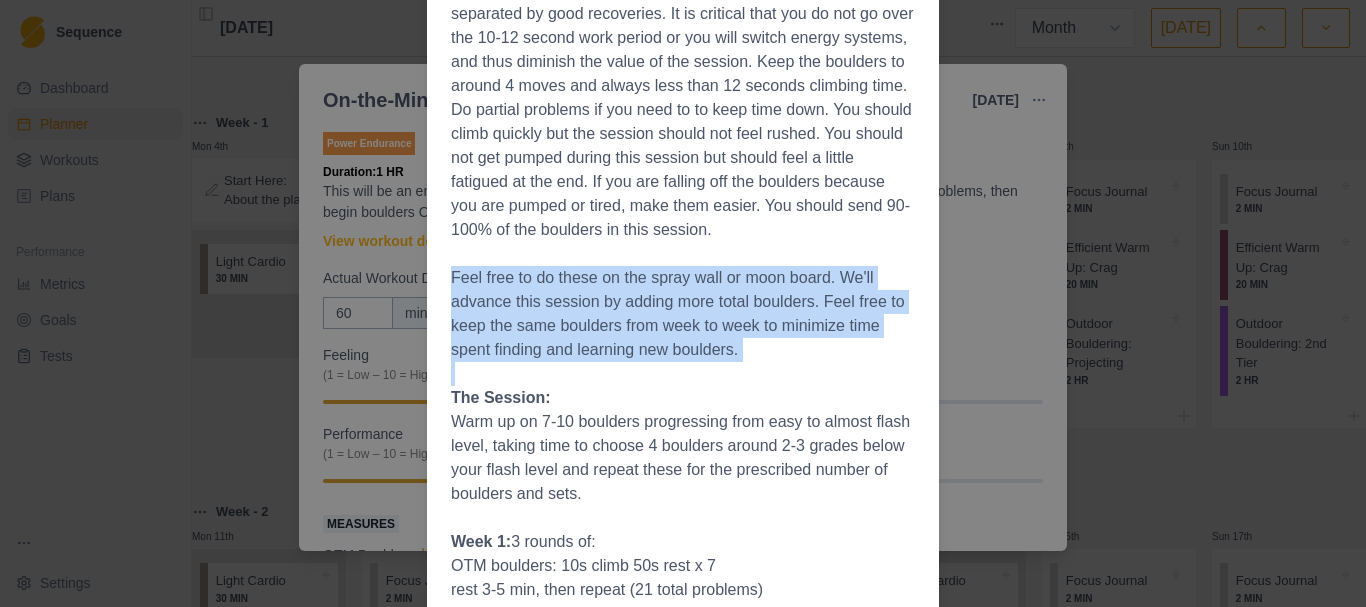 click on "Feel free to do these on the spray wall or moon board. We'll advance this session by adding more total boulders.  Feel free to keep the same boulders from week to week to minimize time spent finding and learning new boulders." at bounding box center (683, 314) 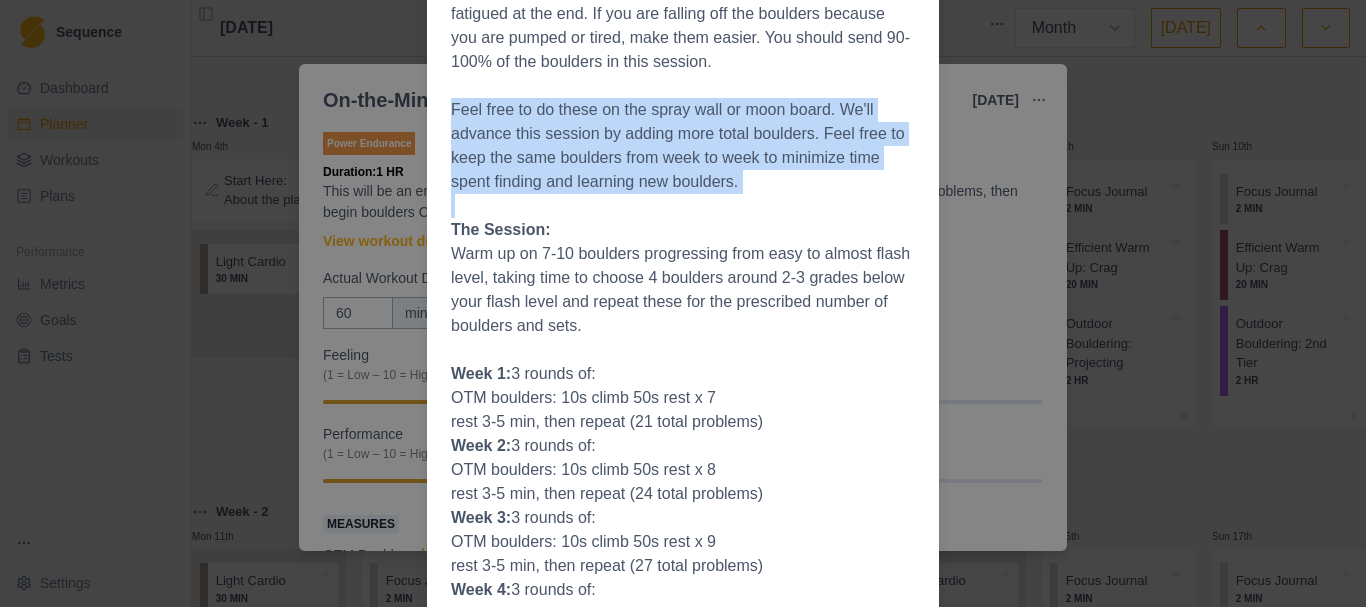 scroll, scrollTop: 400, scrollLeft: 0, axis: vertical 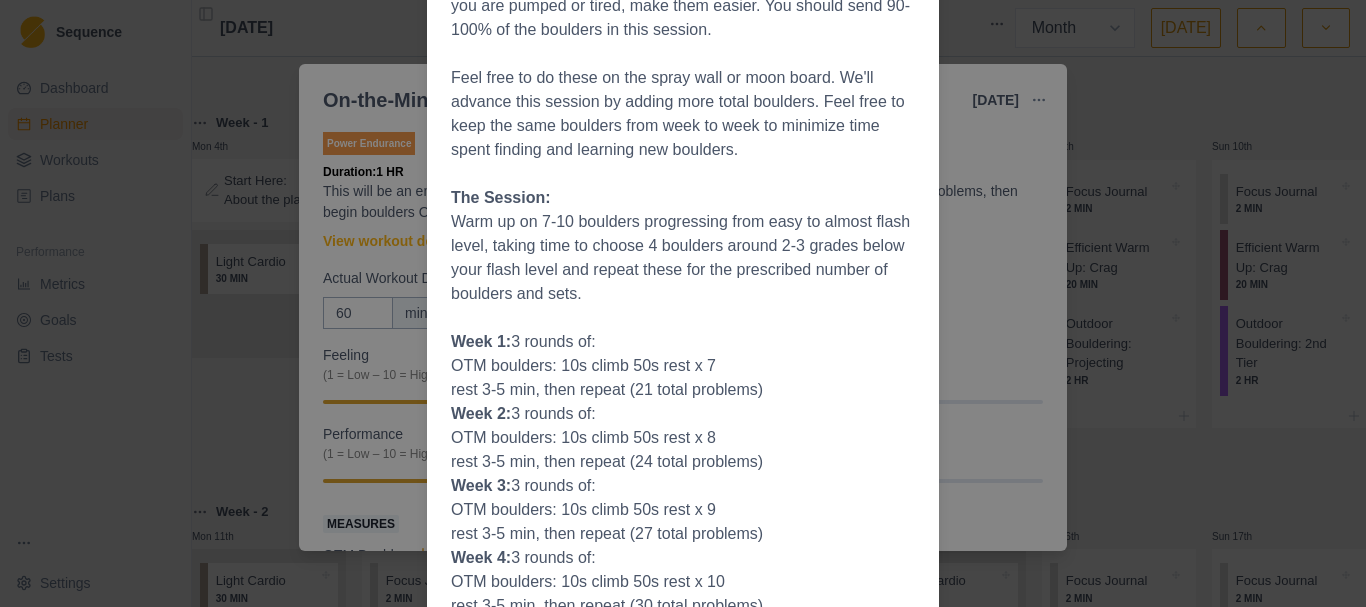 click on "Warm up on 7-10 boulders progressing from easy to almost flash level, taking time to choose 4 boulders around 2-3 grades below your flash level and repeat these for the prescribed number of boulders and sets." at bounding box center (683, 258) 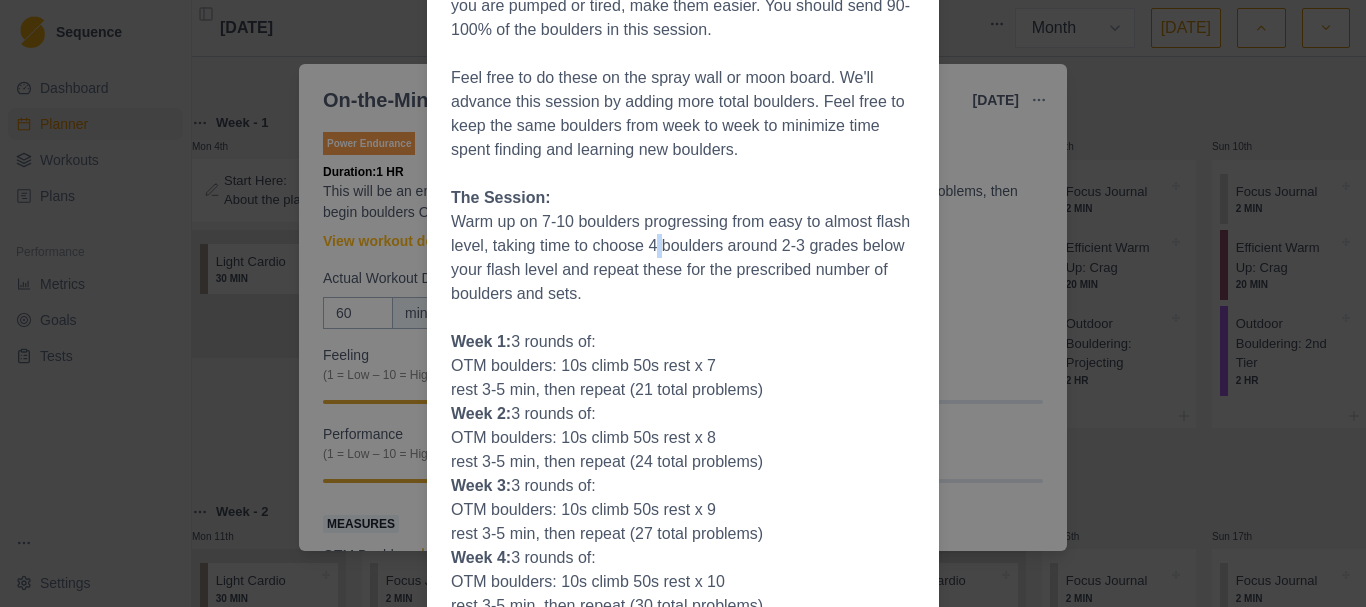 click on "Warm up on 7-10 boulders progressing from easy to almost flash level, taking time to choose 4 boulders around 2-3 grades below your flash level and repeat these for the prescribed number of boulders and sets." at bounding box center [683, 258] 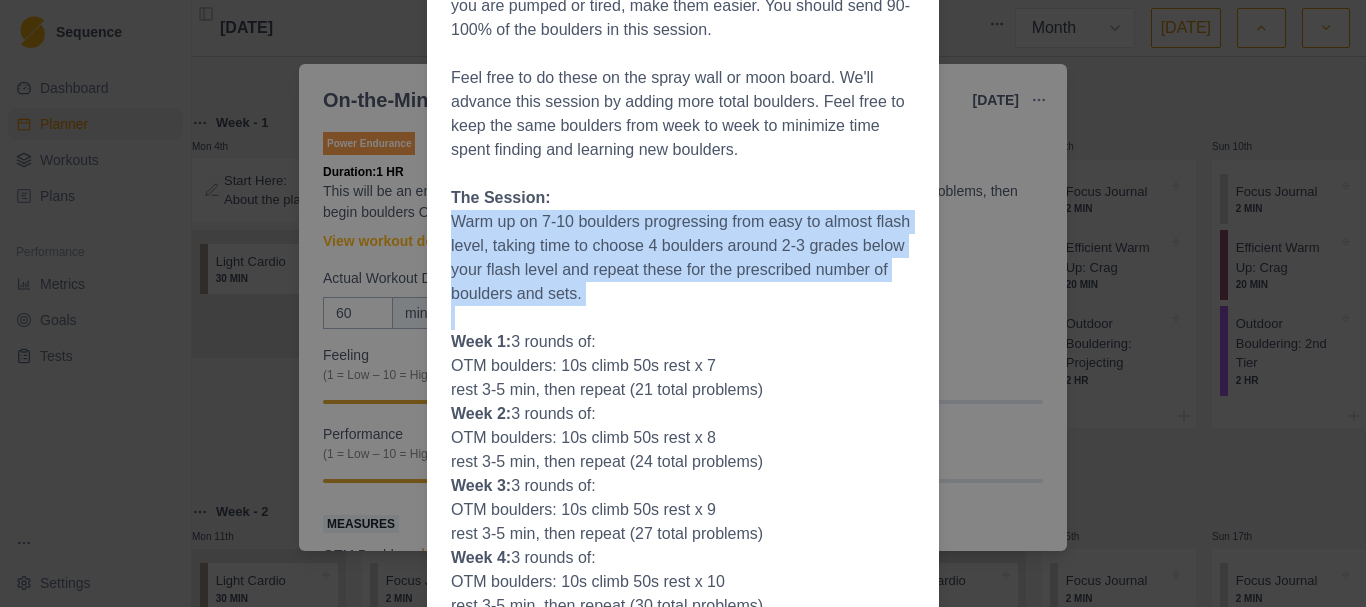 click on "Warm up on 7-10 boulders progressing from easy to almost flash level, taking time to choose 4 boulders around 2-3 grades below your flash level and repeat these for the prescribed number of boulders and sets." at bounding box center [683, 258] 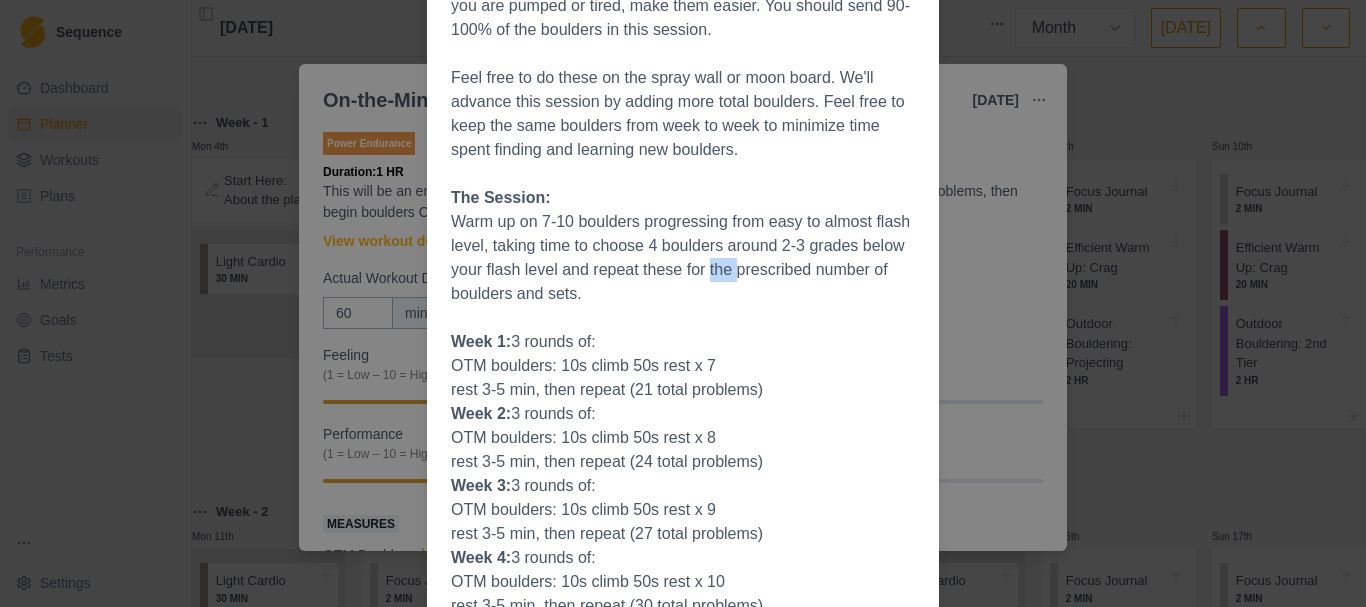 click on "Warm up on 7-10 boulders progressing from easy to almost flash level, taking time to choose 4 boulders around 2-3 grades below your flash level and repeat these for the prescribed number of boulders and sets." at bounding box center [683, 258] 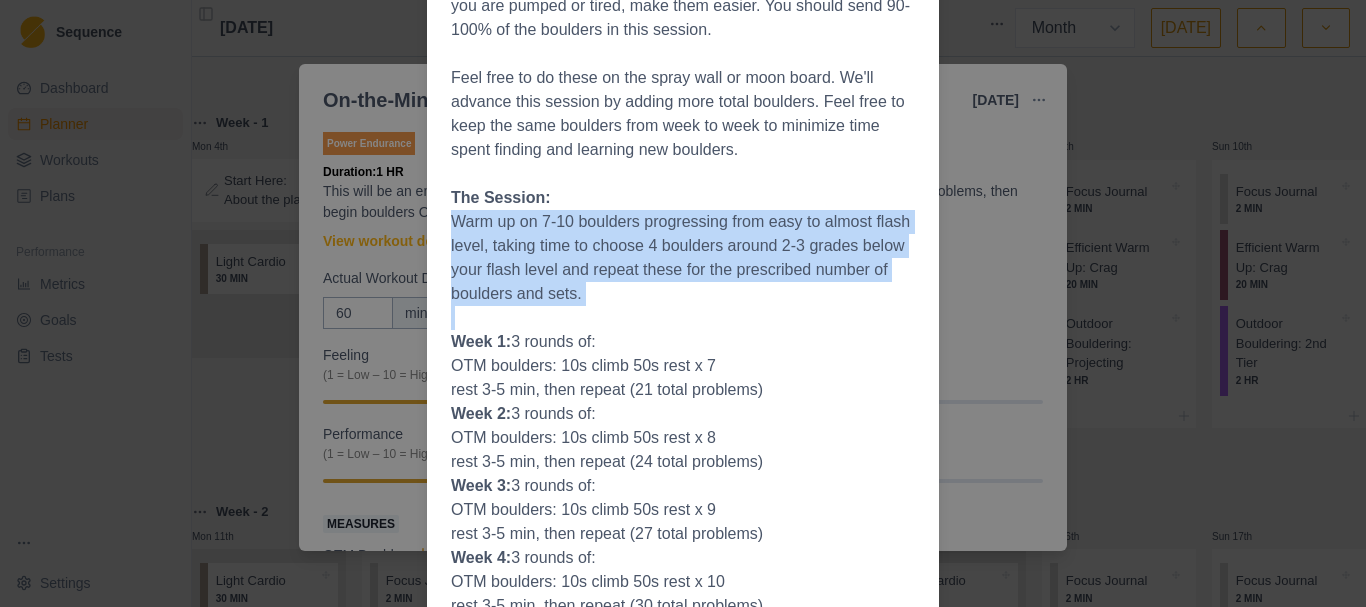 click on "Warm up on 7-10 boulders progressing from easy to almost flash level, taking time to choose 4 boulders around 2-3 grades below your flash level and repeat these for the prescribed number of boulders and sets." at bounding box center (683, 258) 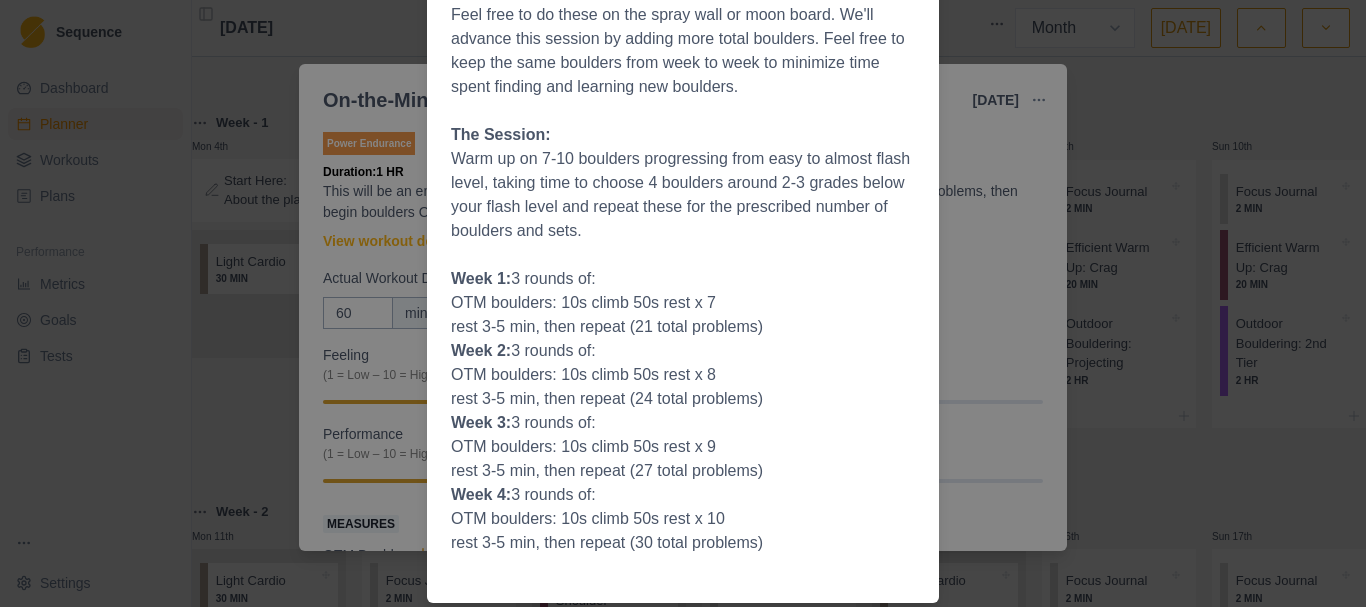 click on "OTM boulders: 10s climb 50s rest x 7" at bounding box center [683, 303] 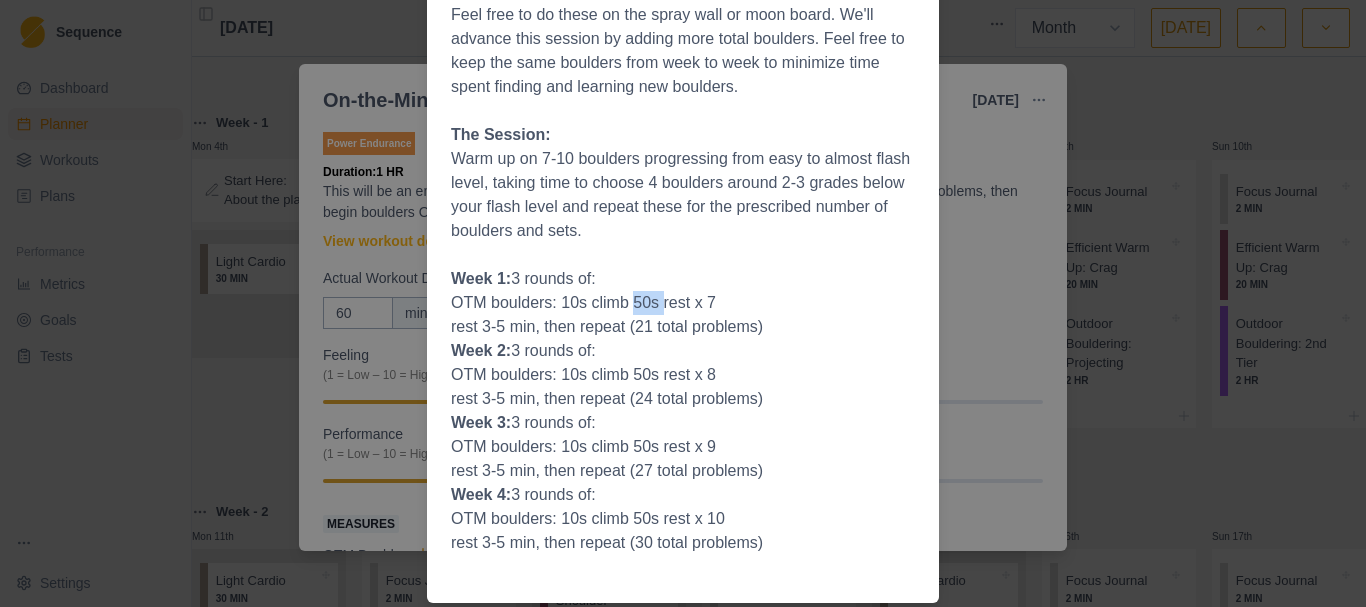 click on "OTM boulders: 10s climb 50s rest x 7" at bounding box center (683, 303) 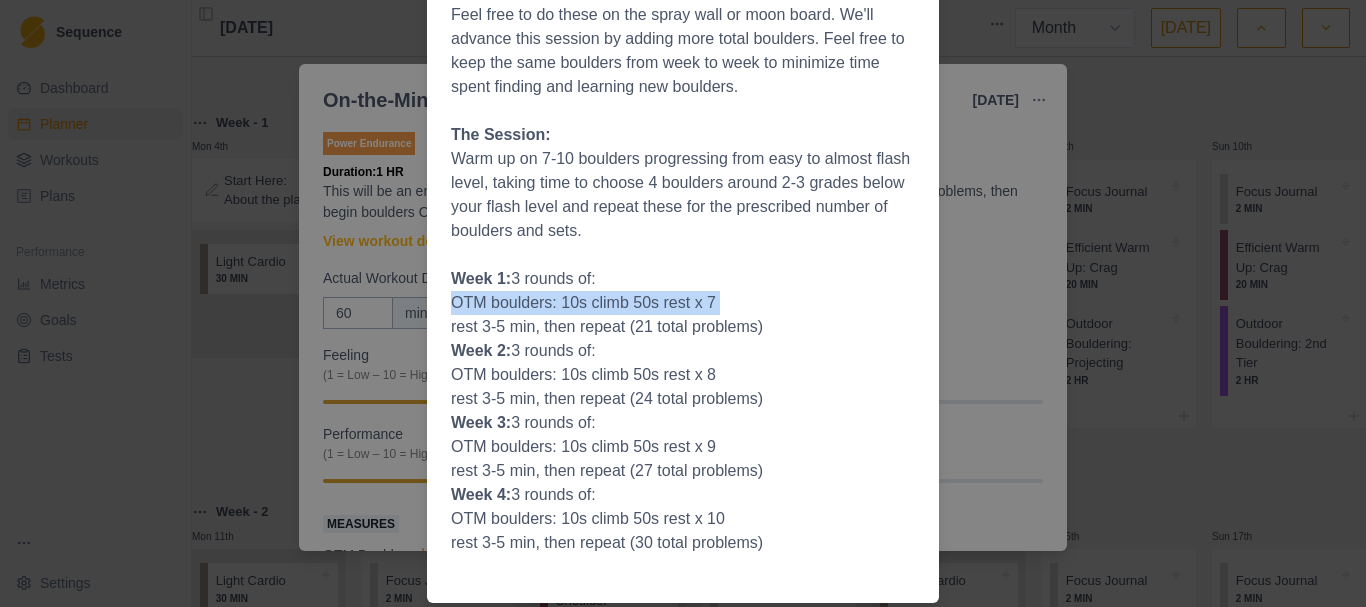click on "OTM boulders: 10s climb 50s rest x 7" at bounding box center [683, 303] 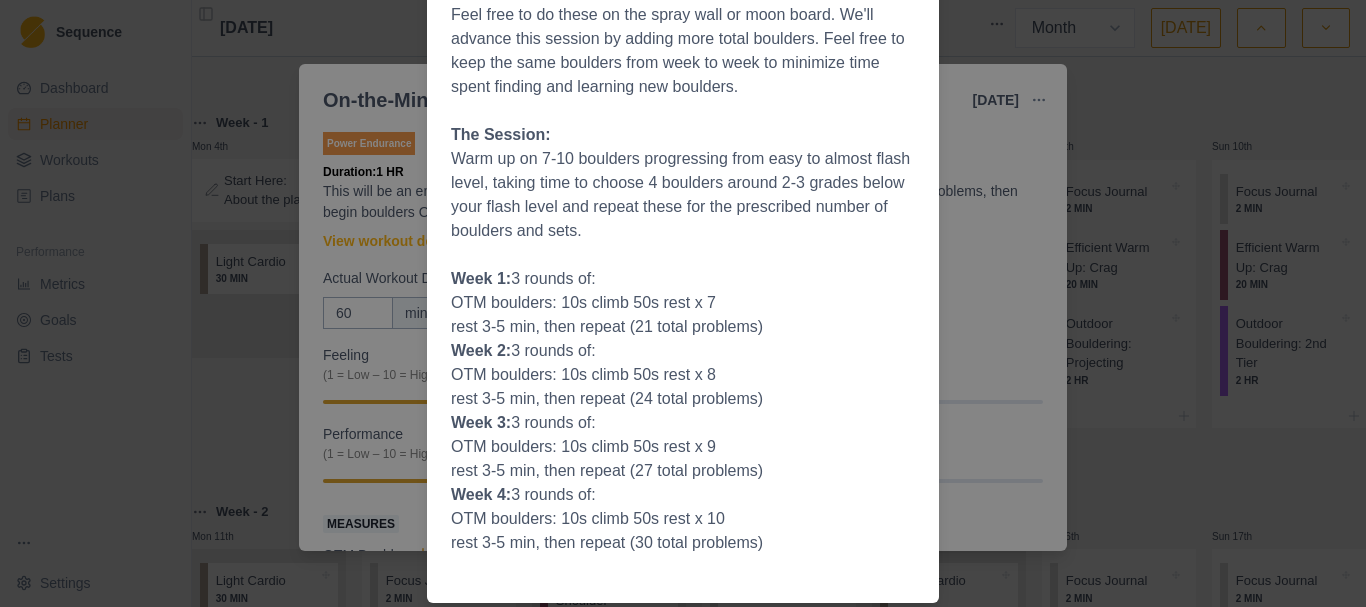 click on "OTM boulders: 10s climb 50s rest x 7" at bounding box center [683, 303] 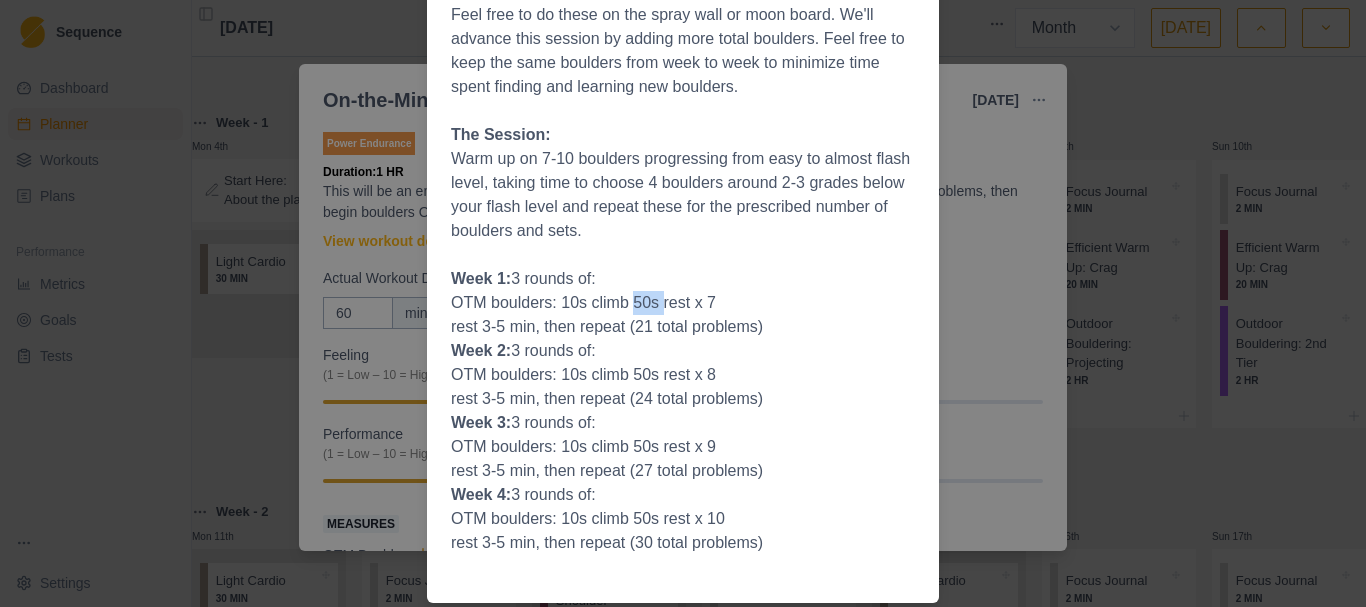click on "OTM boulders: 10s climb 50s rest x 7" at bounding box center [683, 303] 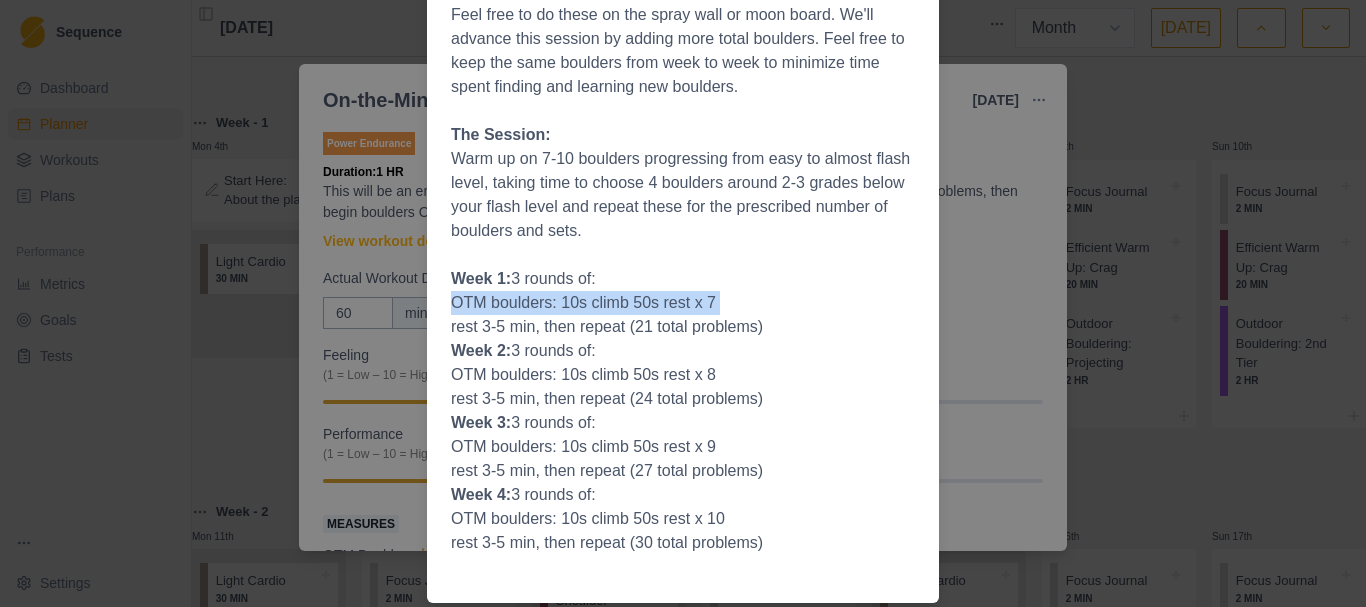click on "OTM boulders: 10s climb 50s rest x 7" at bounding box center [683, 303] 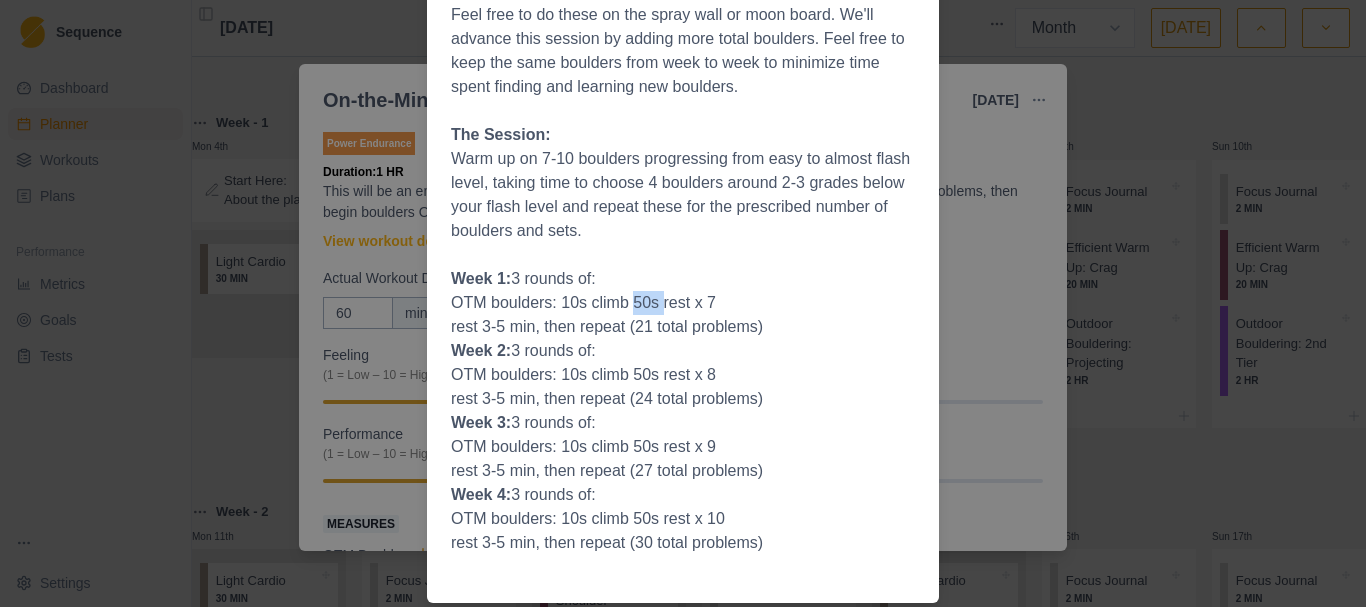 click on "OTM boulders: 10s climb 50s rest x 7" at bounding box center (683, 303) 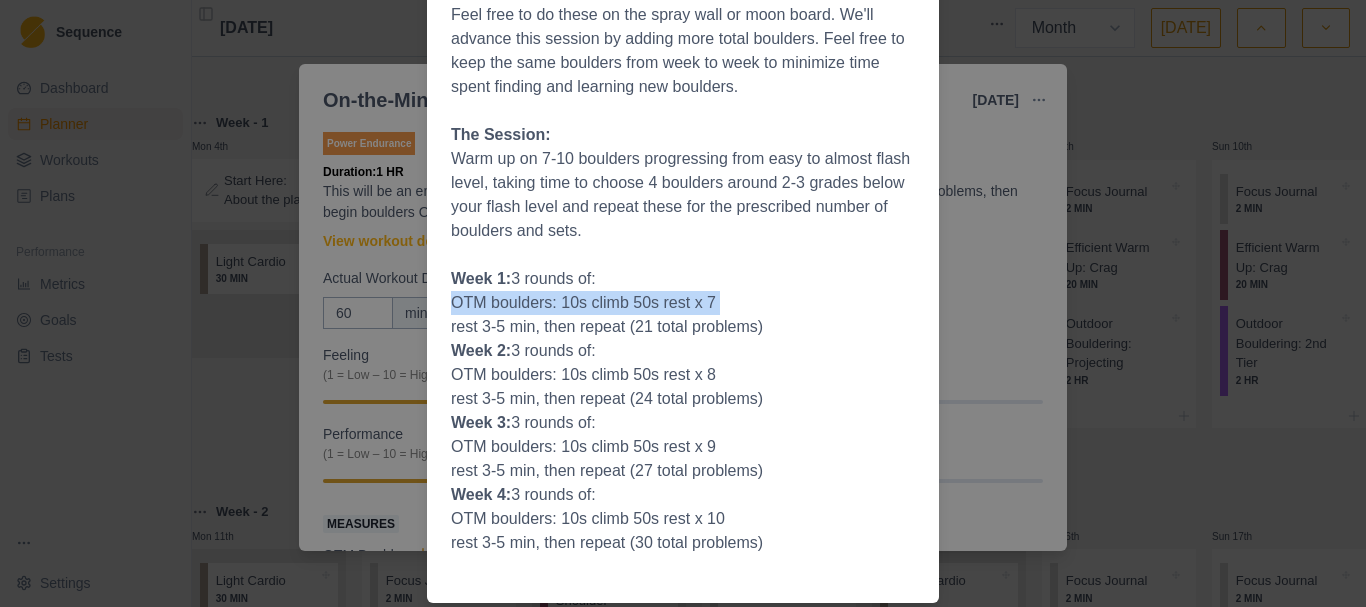 click on "OTM boulders: 10s climb 50s rest x 7" at bounding box center (683, 303) 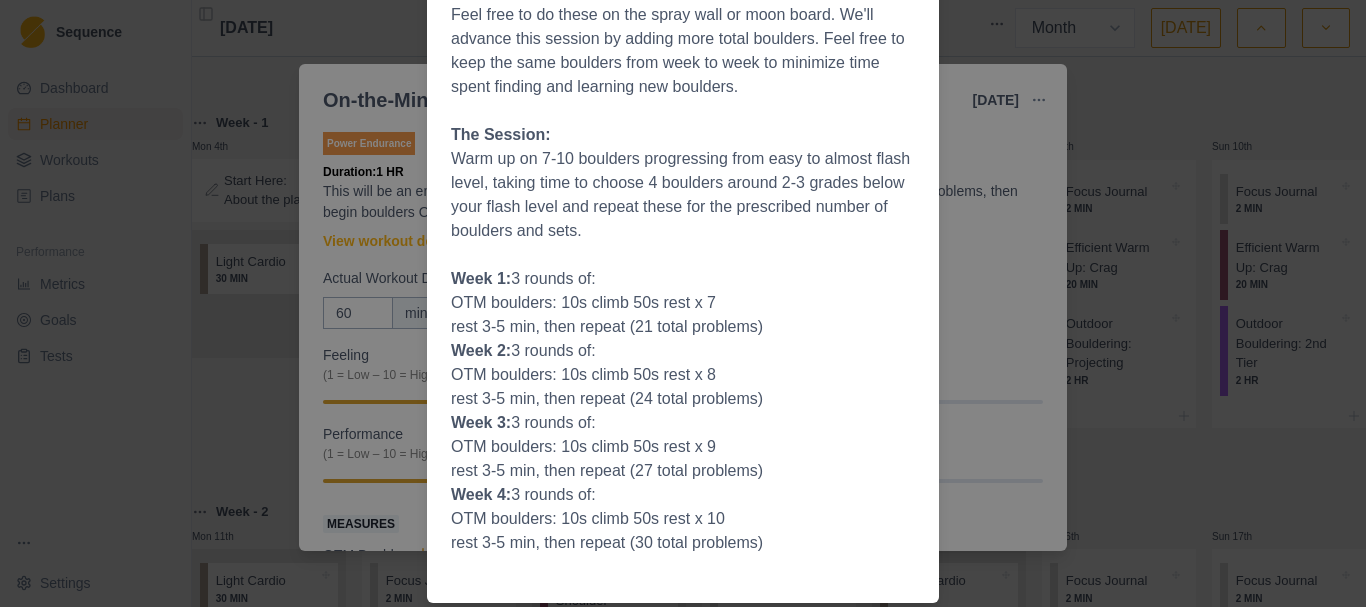 click on "OTM boulders: 10s climb 50s rest x 7" at bounding box center (683, 303) 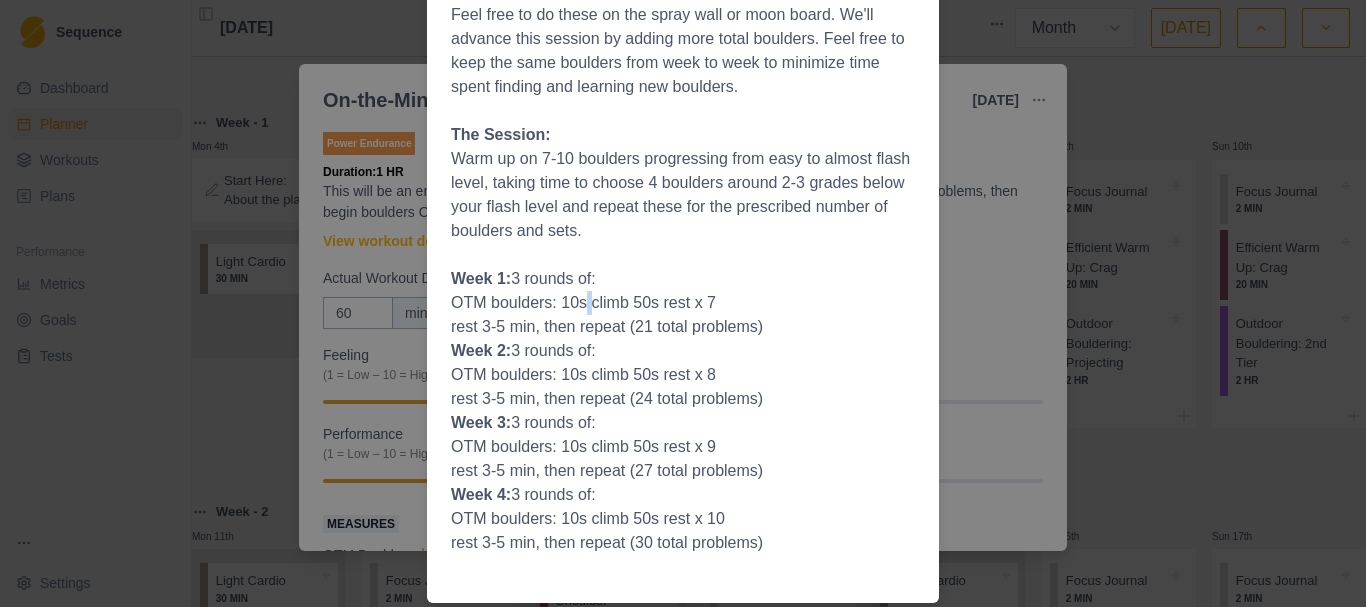 click on "OTM boulders: 10s climb 50s rest x 7" at bounding box center (683, 303) 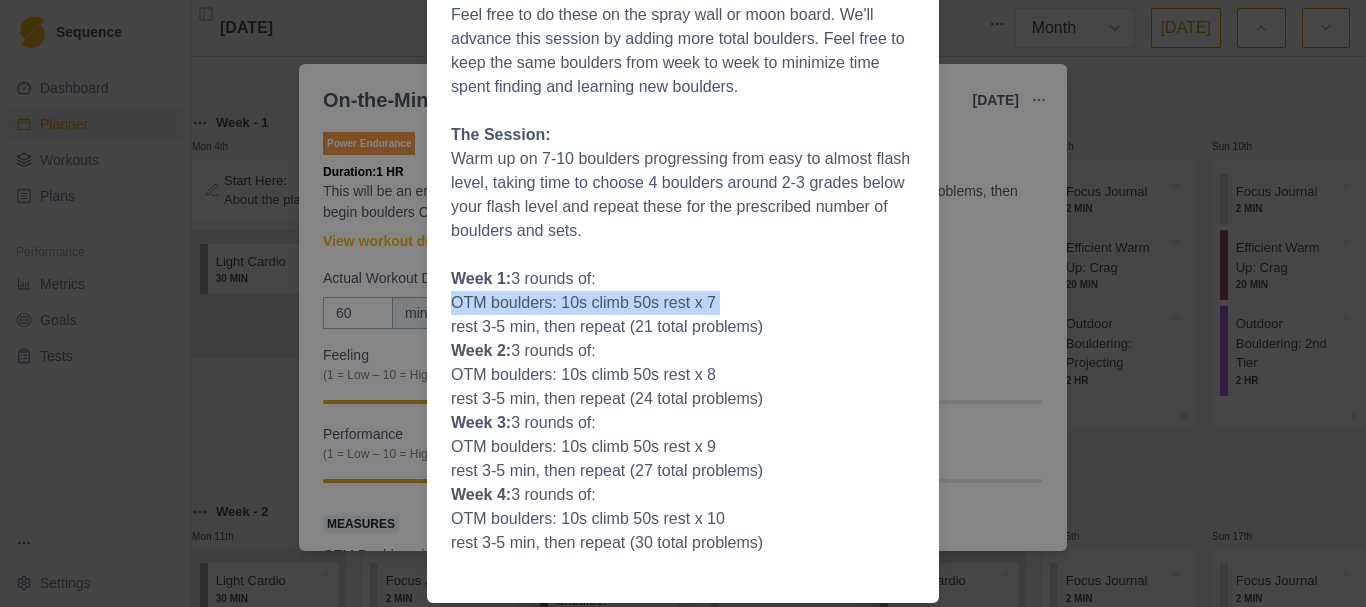 click on "OTM boulders: 10s climb 50s rest x 7" at bounding box center (683, 303) 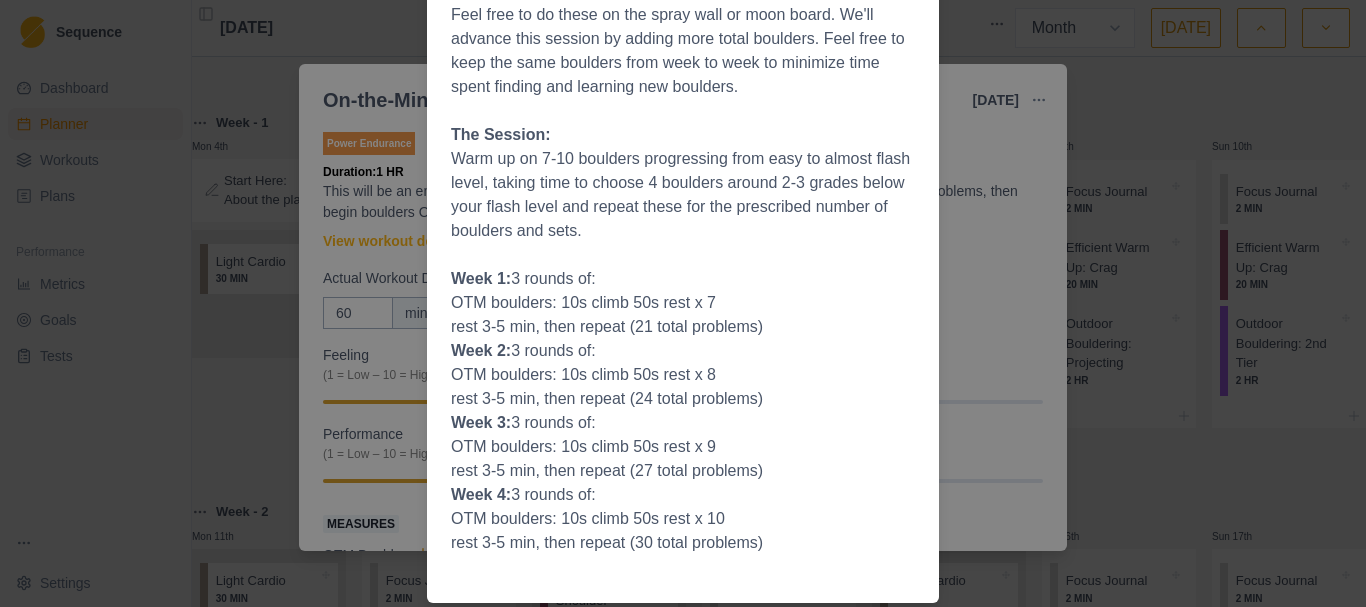 click on "OTM boulders: 10s climb 50s rest x 7" at bounding box center [683, 303] 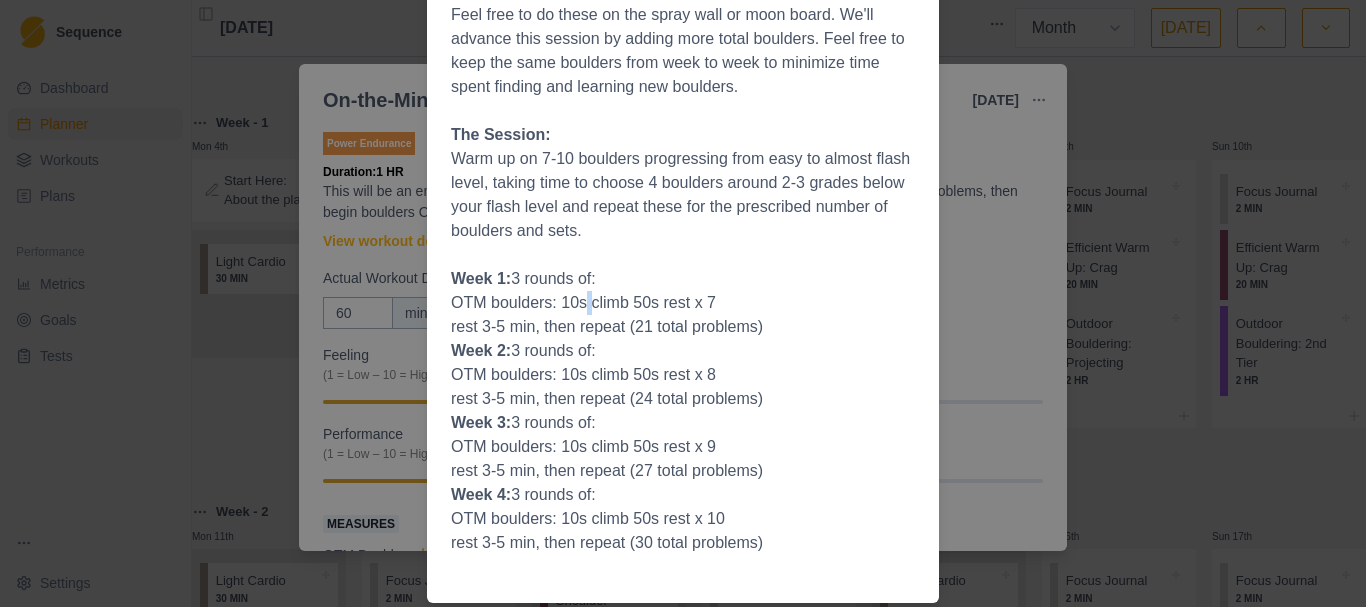 click on "OTM boulders: 10s climb 50s rest x 7" at bounding box center [683, 303] 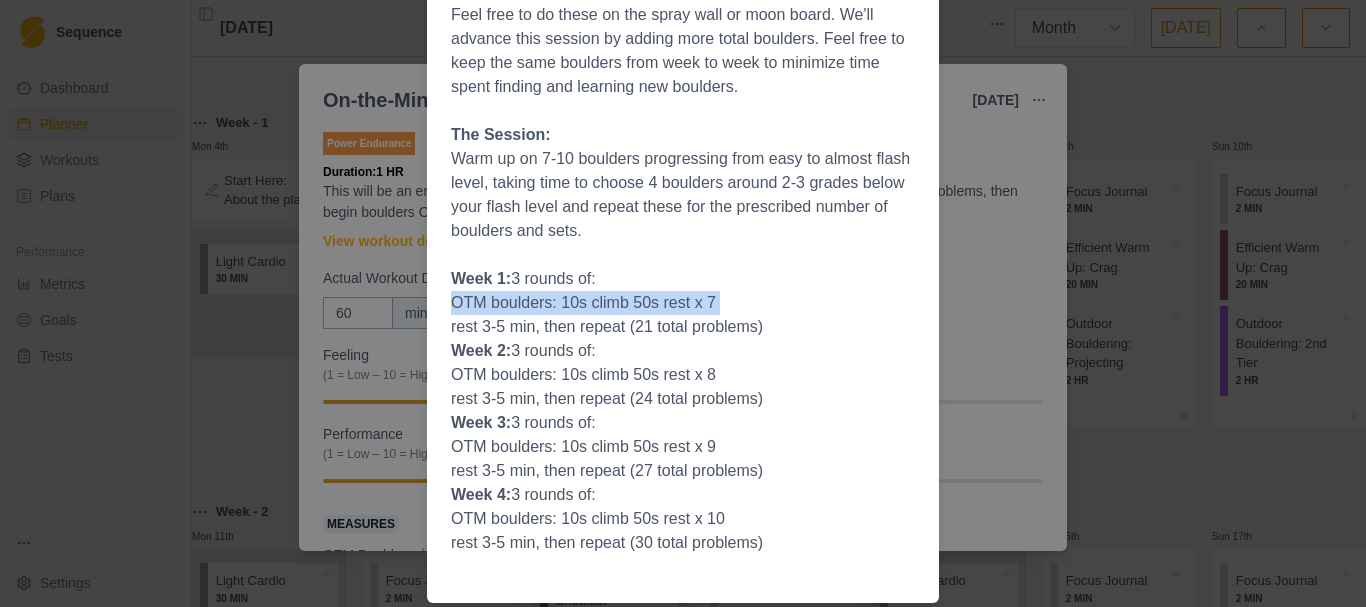 click on "OTM boulders: 10s climb 50s rest x 7" at bounding box center [683, 303] 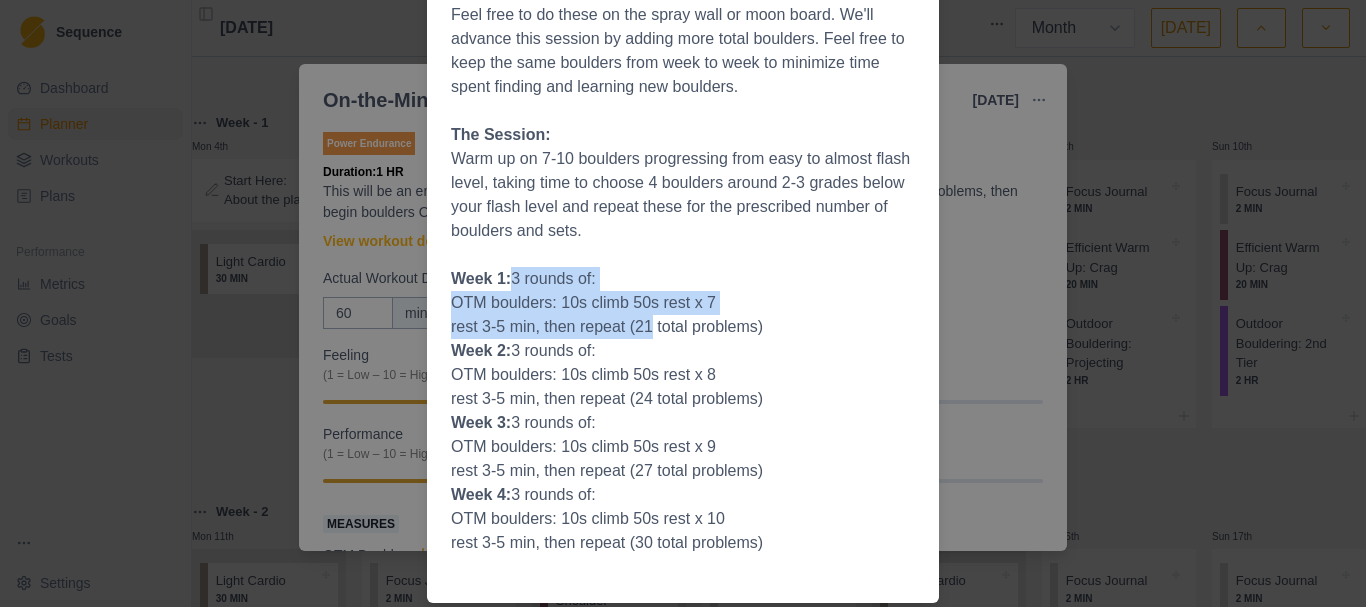 drag, startPoint x: 511, startPoint y: 281, endPoint x: 644, endPoint y: 325, distance: 140.08926 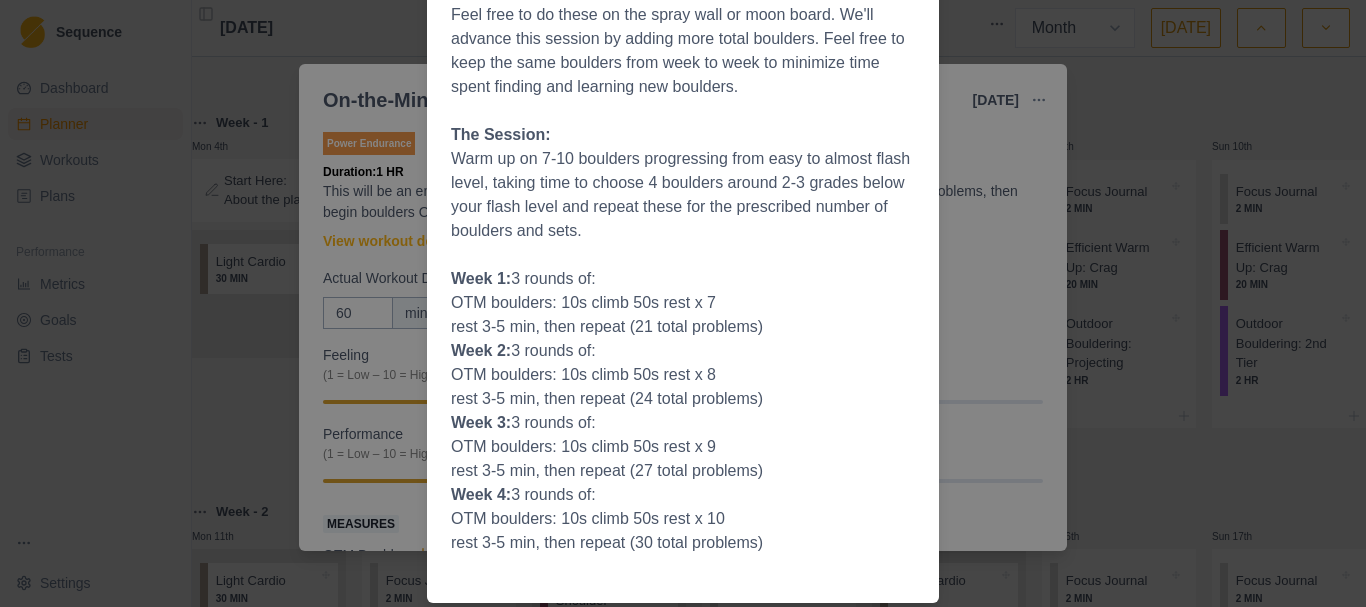 click on "Workout Details Boulders on the minute: These are short lived medium efforts separated by good recoveries. It is critical that you do not go over the 10-12 second work period or you will switch energy systems, and thus diminish the value of the session. Keep the boulders to around 4 moves and always less than 12 seconds climbing time. Do partial problems if you need to to keep time down. You should climb quickly but the session should not feel rushed. You should not get pumped during this session but should feel a little fatigued at the end.  If you are falling off the boulders because you are pumped or tired, make them easier.  You should send 90-100% of the boulders in this session.   Feel free to do these on the spray wall or moon board. We'll advance this session by adding more total boulders.  Feel free to keep the same boulders from week to week to minimize time spent finding and learning new boulders. The Session: Week 1:  3 rounds of: OTM boulders: 10s climb 50s rest x 7   Week 2:  3 rounds of:" at bounding box center [683, 303] 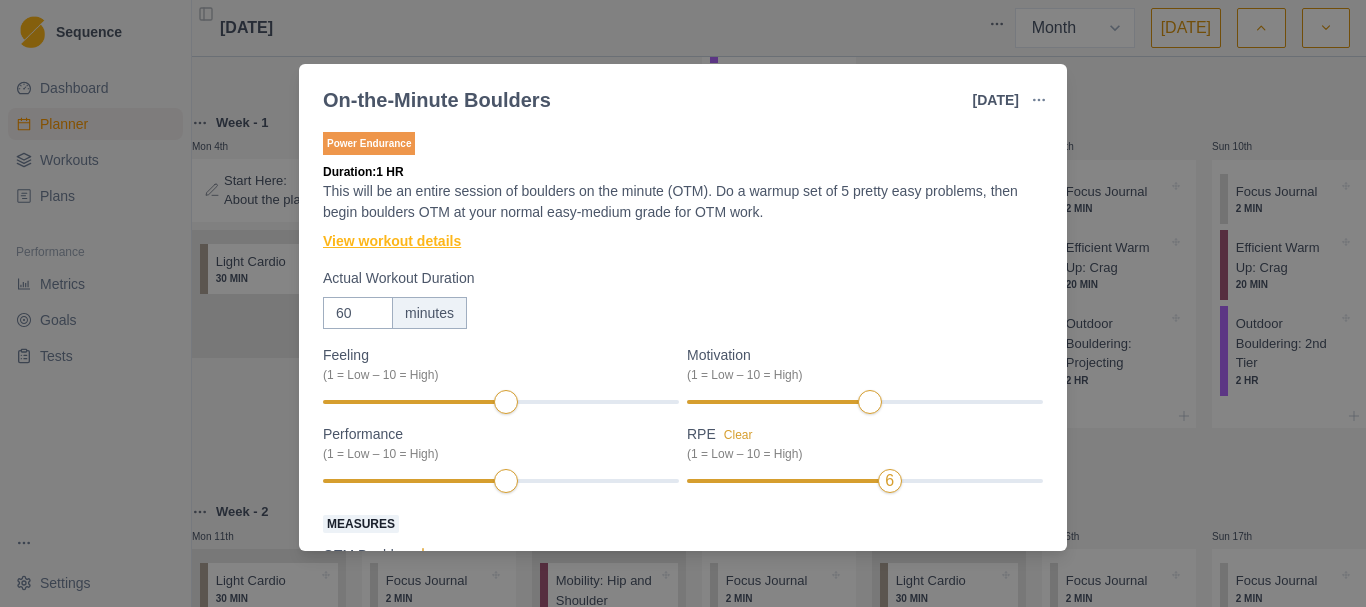 click on "View workout details" at bounding box center [392, 241] 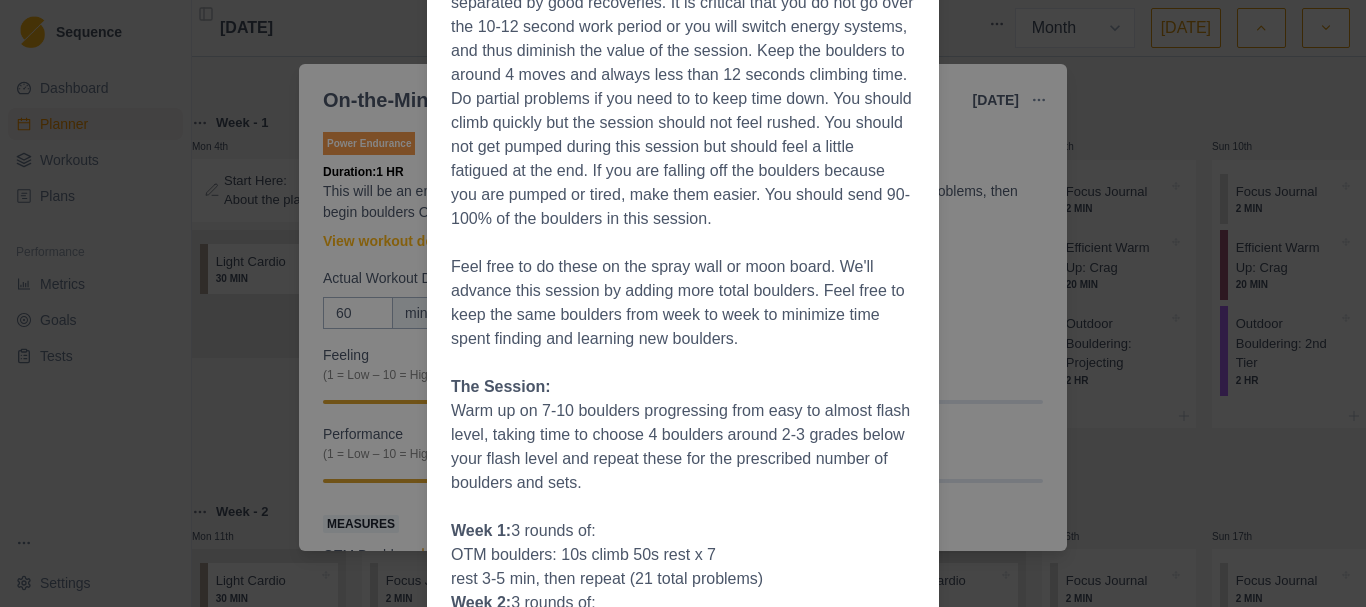 scroll, scrollTop: 400, scrollLeft: 0, axis: vertical 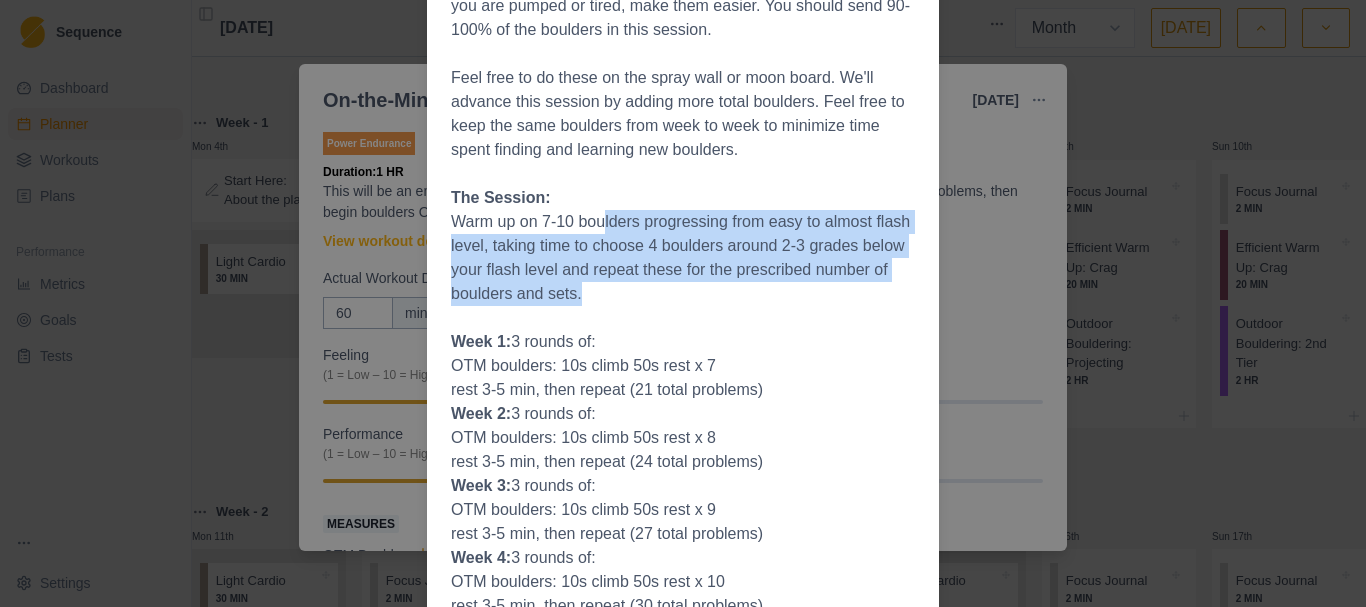 drag, startPoint x: 601, startPoint y: 216, endPoint x: 728, endPoint y: 299, distance: 151.71684 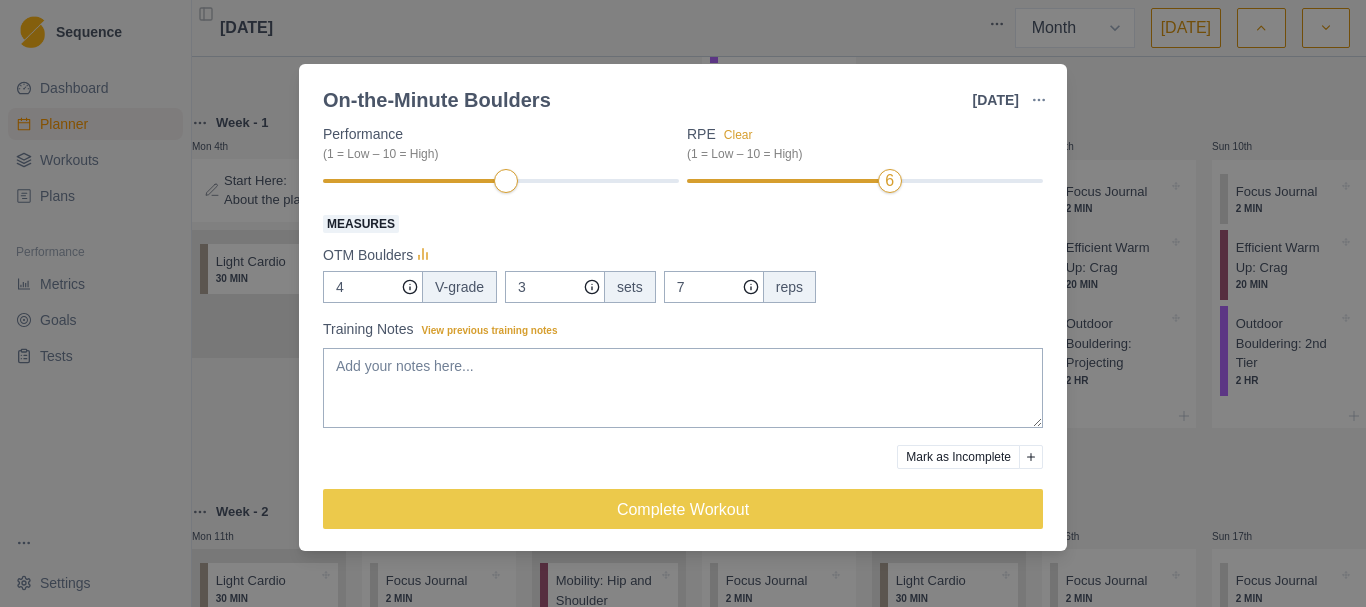 scroll, scrollTop: 0, scrollLeft: 0, axis: both 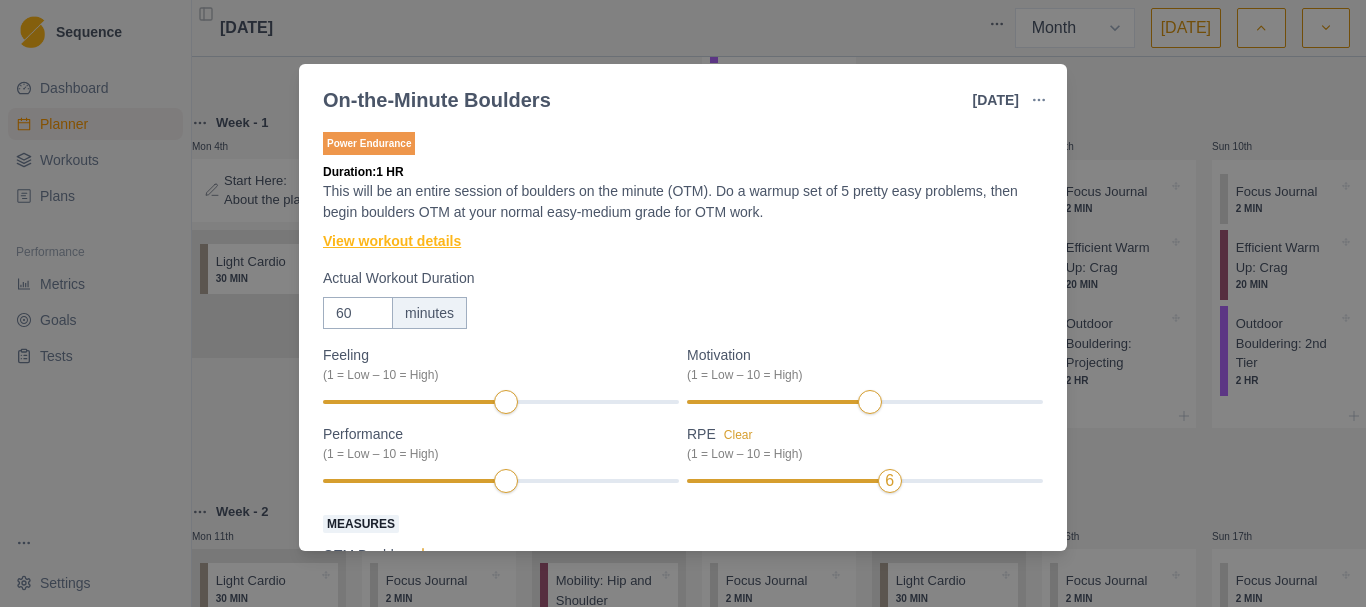 click on "View workout details" at bounding box center (392, 241) 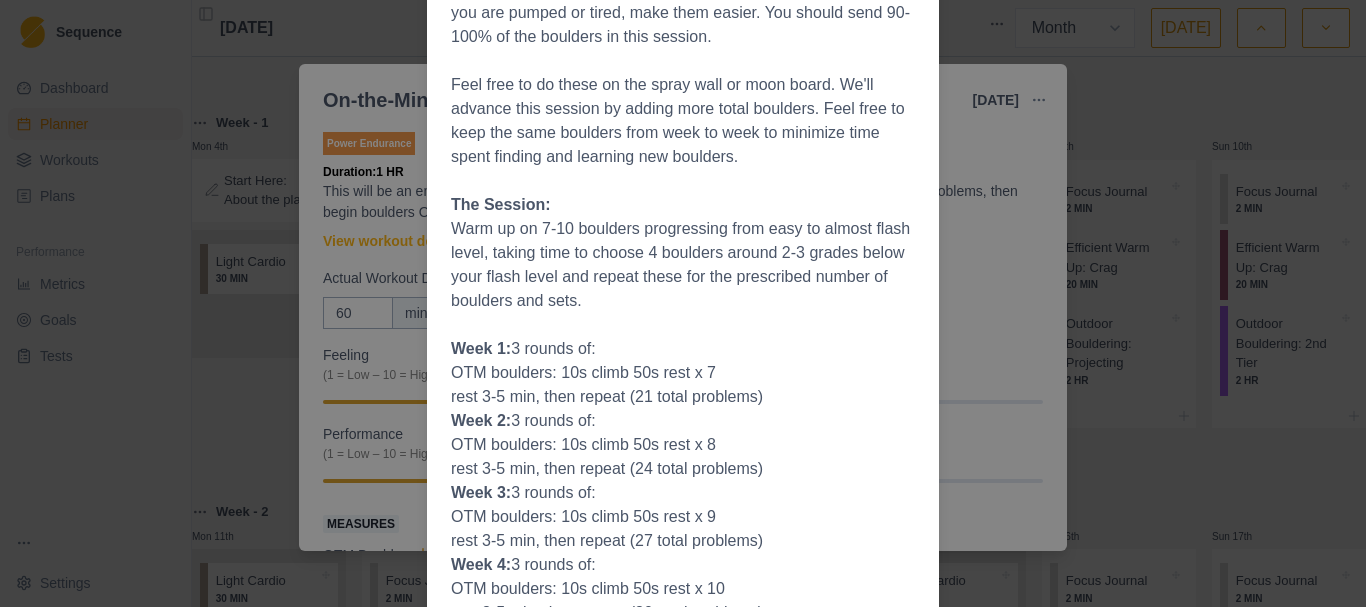 scroll, scrollTop: 363, scrollLeft: 0, axis: vertical 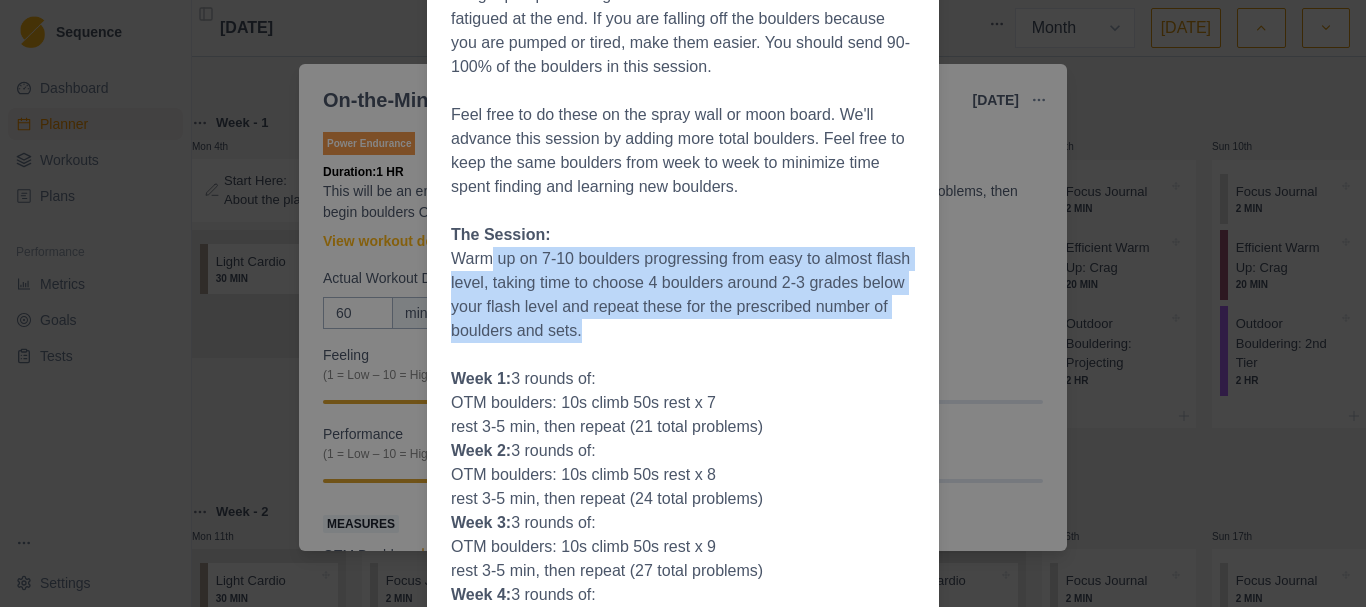 drag, startPoint x: 486, startPoint y: 259, endPoint x: 838, endPoint y: 327, distance: 358.50803 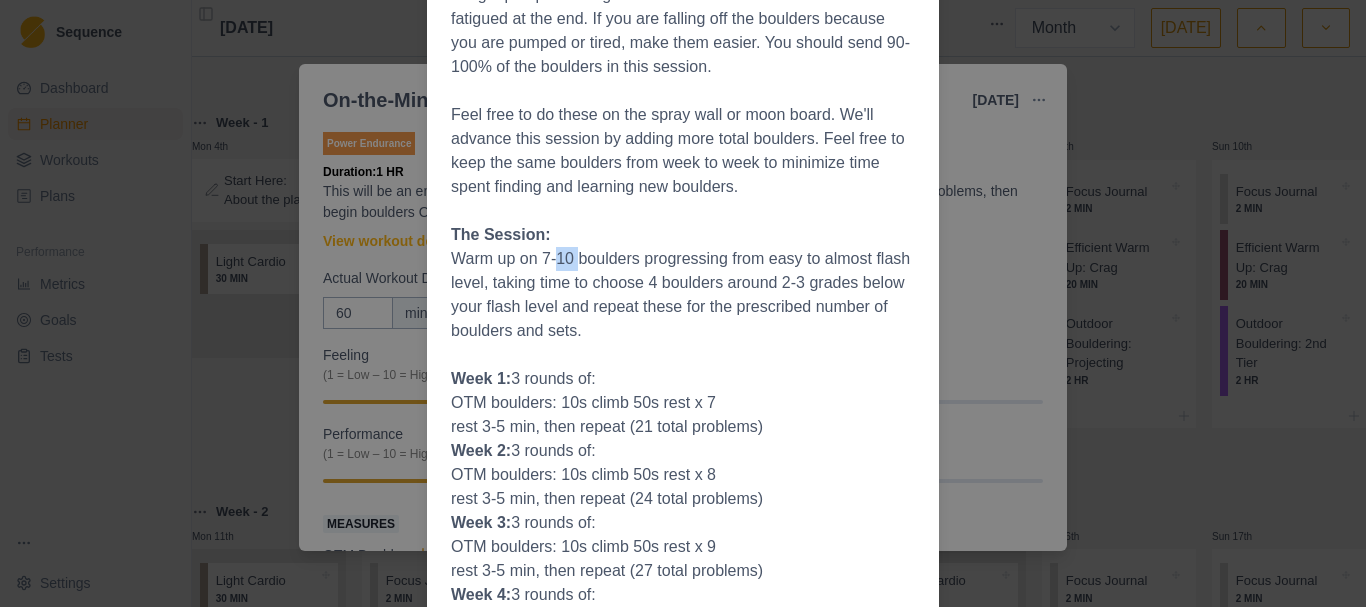 click on "Warm up on 7-10 boulders progressing from easy to almost flash level, taking time to choose 4 boulders around 2-3 grades below your flash level and repeat these for the prescribed number of boulders and sets." at bounding box center [683, 295] 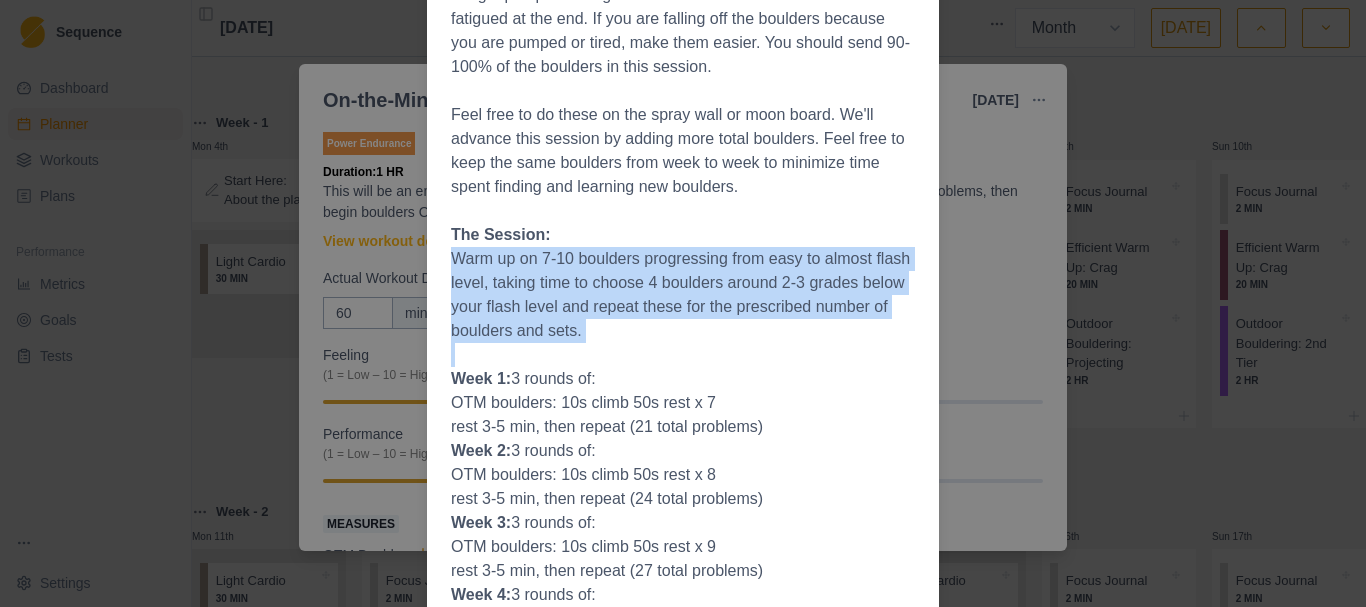 click on "Warm up on 7-10 boulders progressing from easy to almost flash level, taking time to choose 4 boulders around 2-3 grades below your flash level and repeat these for the prescribed number of boulders and sets." at bounding box center (683, 295) 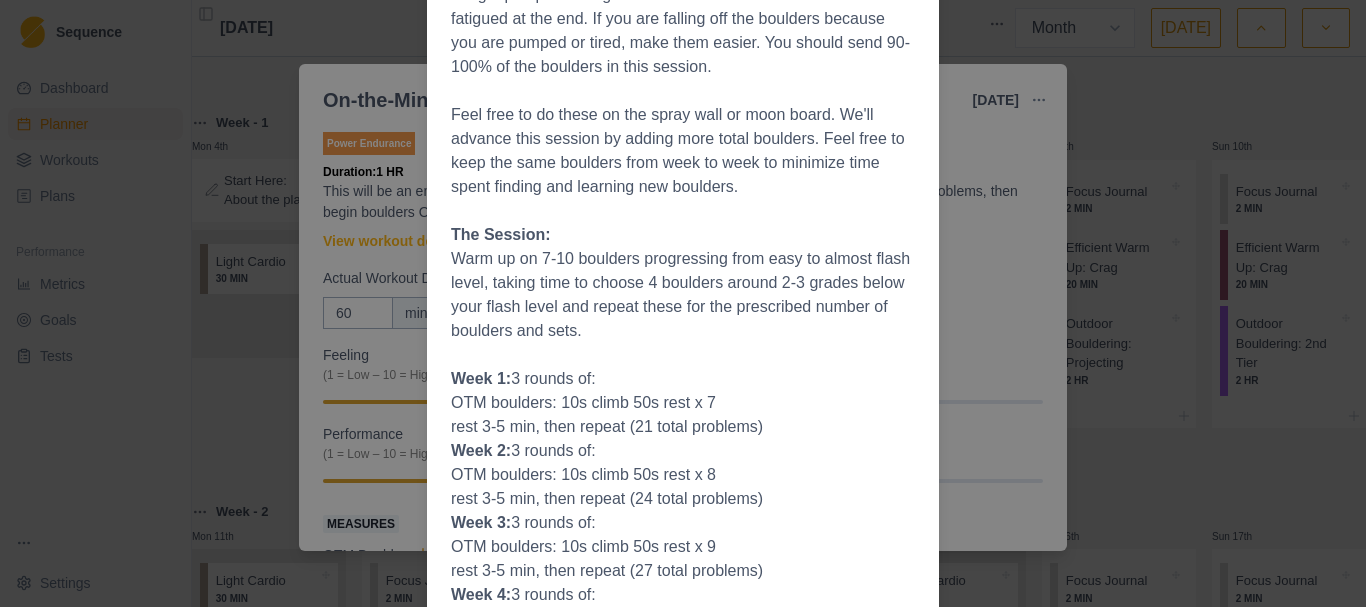 click on "Workout Details Boulders on the minute: These are short lived medium efforts separated by good recoveries. It is critical that you do not go over the 10-12 second work period or you will switch energy systems, and thus diminish the value of the session. Keep the boulders to around 4 moves and always less than 12 seconds climbing time. Do partial problems if you need to to keep time down. You should climb quickly but the session should not feel rushed. You should not get pumped during this session but should feel a little fatigued at the end.  If you are falling off the boulders because you are pumped or tired, make them easier.  You should send 90-100% of the boulders in this session.   Feel free to do these on the spray wall or moon board. We'll advance this session by adding more total boulders.  Feel free to keep the same boulders from week to week to minimize time spent finding and learning new boulders. The Session: Week 1:  3 rounds of: OTM boulders: 10s climb 50s rest x 7   Week 2:  3 rounds of:" at bounding box center (683, 303) 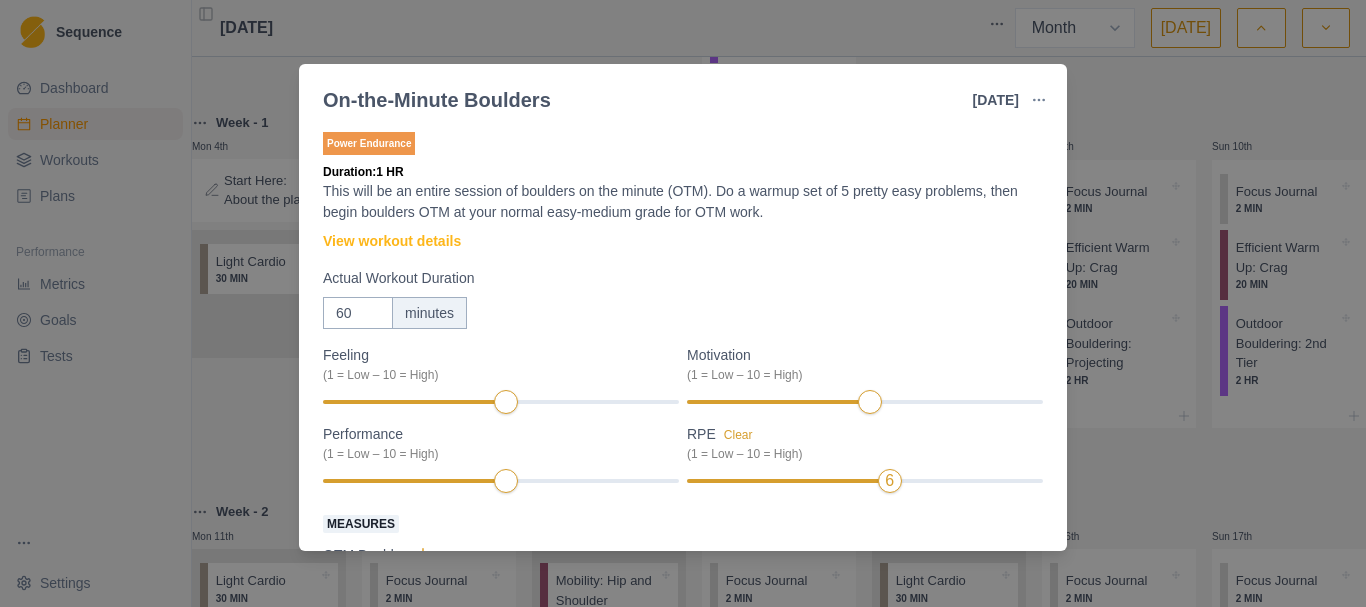 click on "On-the-Minute Boulders [DATE] Link To Goal View Workout Metrics Edit Original Workout Reschedule Workout Remove From Schedule Power Endurance Duration:  1 HR This will be an entire session of boulders on the minute (OTM). Do a warmup set of 5 pretty easy problems, then begin boulders OTM at your normal easy-medium grade for OTM work. View workout details Actual Workout Duration 60 minutes Feeling (1 = Low – 10 = High) Motivation (1 = Low – 10 = High) Performance (1 = Low – 10 = High) RPE Clear (1 = Low – 10 = High) 6 Measures OTM Boulders 4 V-grade 3 sets 7 reps Training Notes View previous training notes Mark as Incomplete Complete Workout" at bounding box center (683, 303) 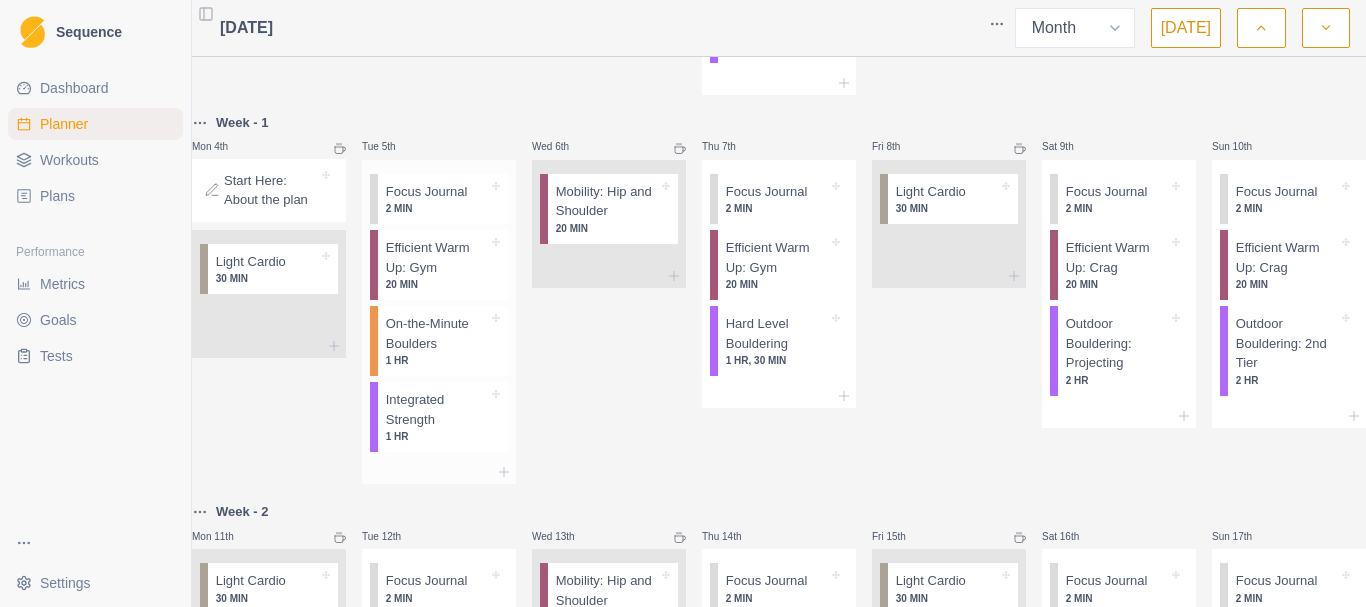 click on "Integrated Strength" at bounding box center [437, 409] 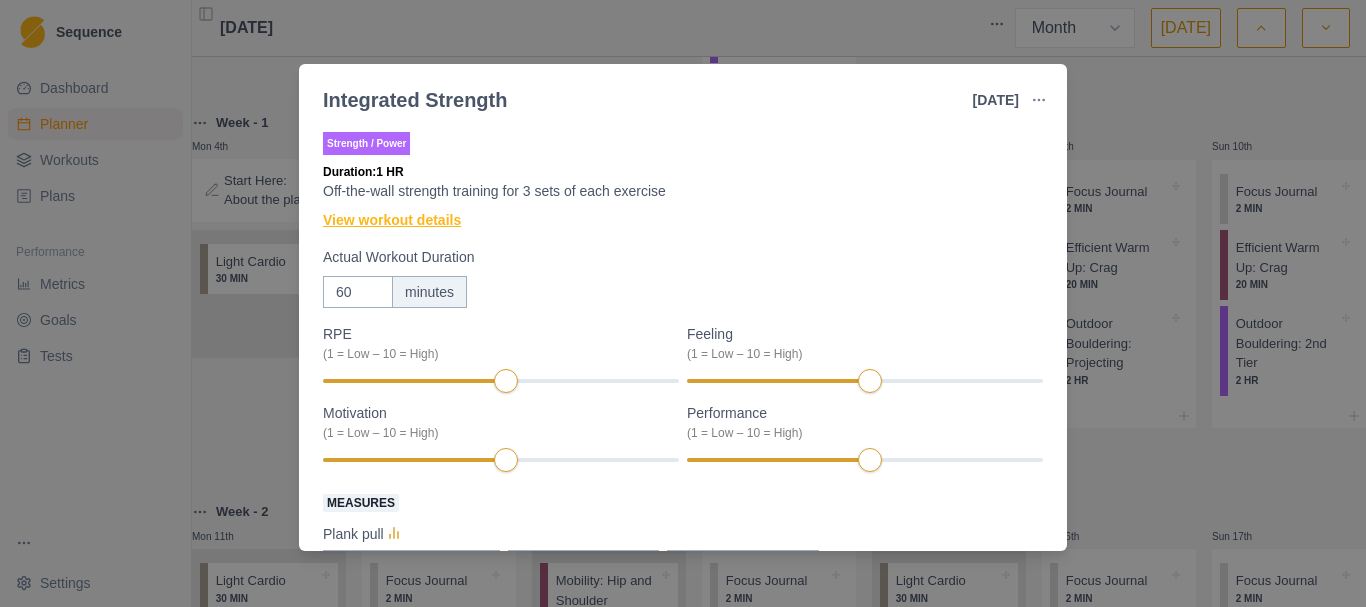 click on "View workout details" at bounding box center [392, 220] 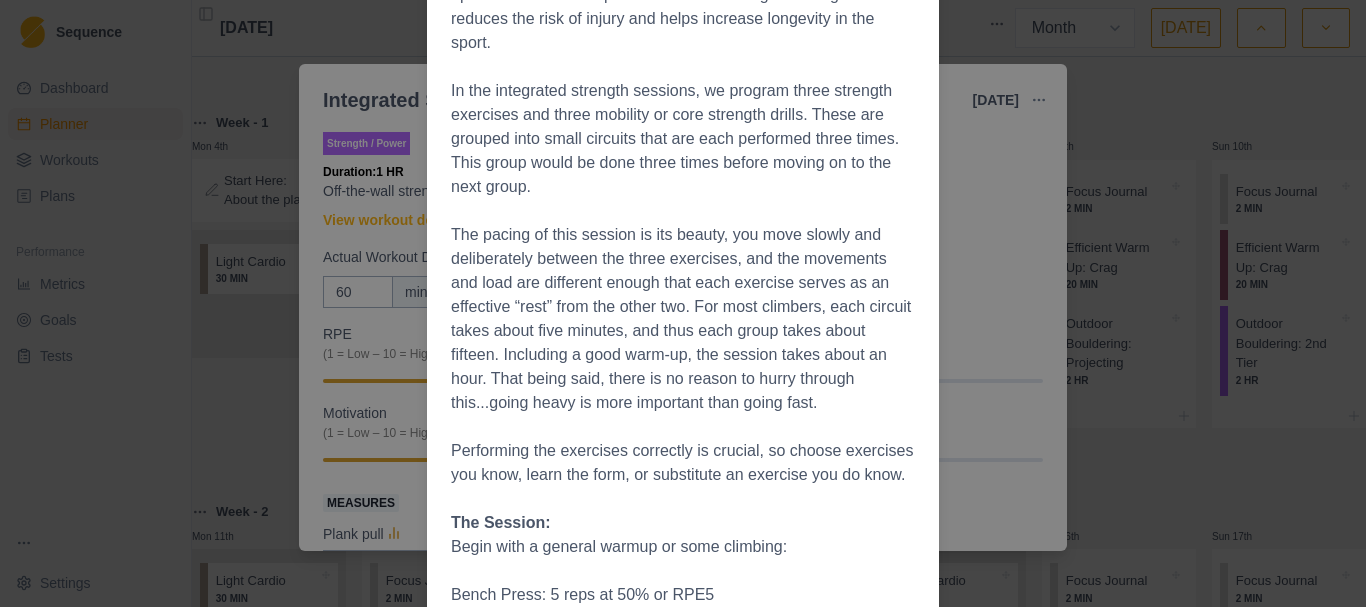 scroll, scrollTop: 300, scrollLeft: 0, axis: vertical 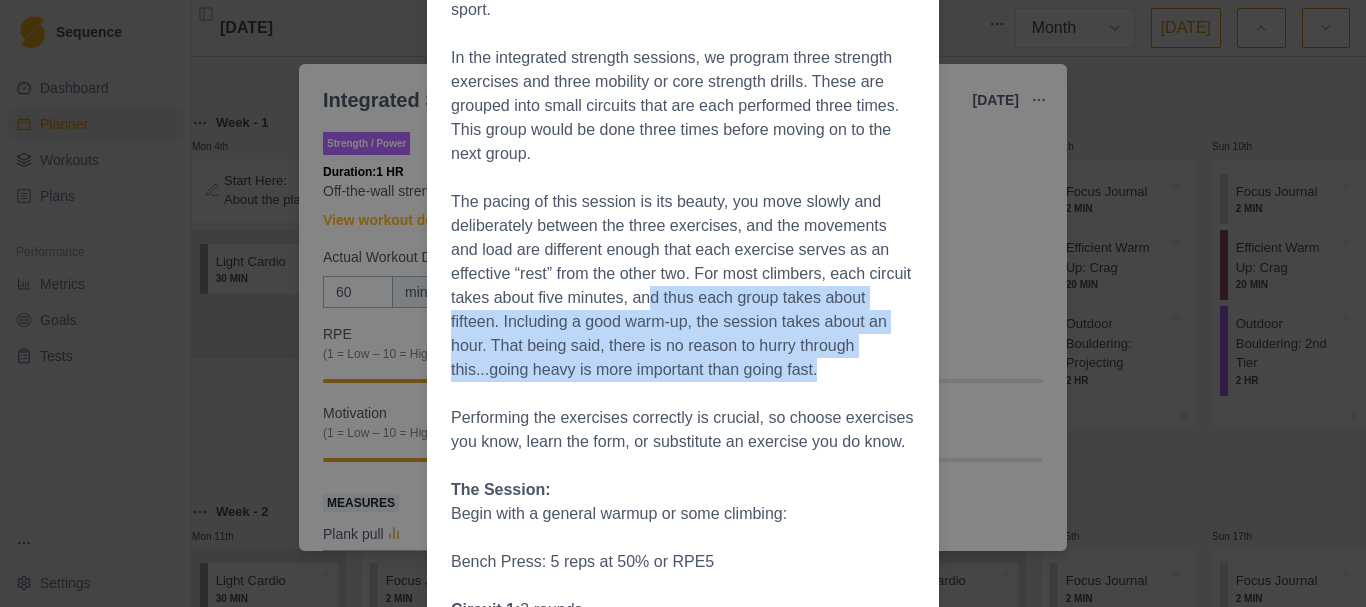 drag, startPoint x: 602, startPoint y: 286, endPoint x: 704, endPoint y: 363, distance: 127.80063 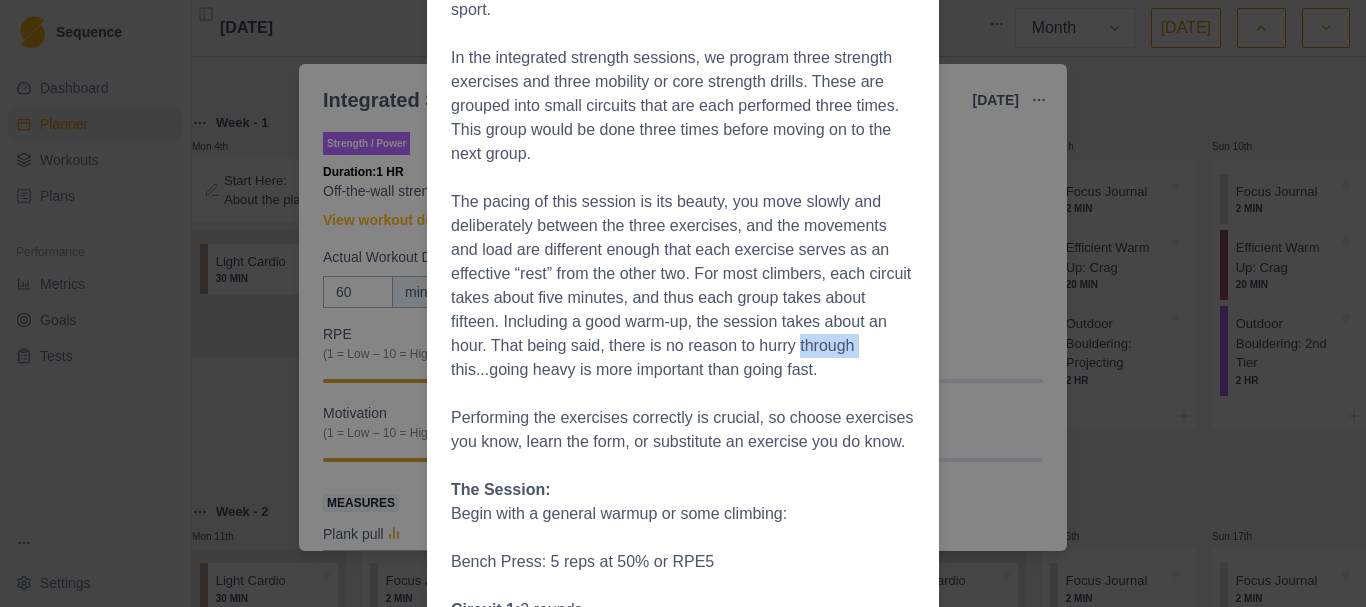 click on "The pacing of this session is its beauty, you move slowly and deliberately between the three exercises, and the movements and load are different enough that each exercise serves as an effective “rest” from the other two. For most climbers, each circuit takes about five minutes, and thus each group takes about fifteen. Including a good warm-up, the session takes about an hour. That being said, there is no reason to hurry through this...going heavy is more important than going fast." at bounding box center [683, 286] 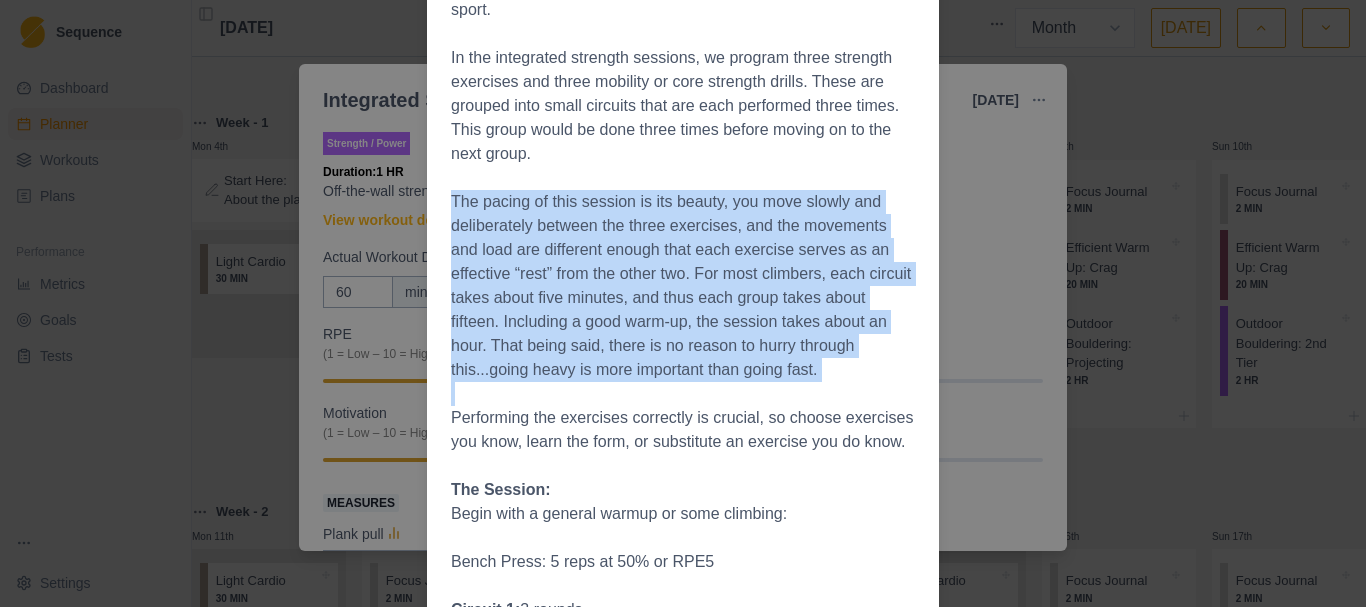click on "The pacing of this session is its beauty, you move slowly and deliberately between the three exercises, and the movements and load are different enough that each exercise serves as an effective “rest” from the other two. For most climbers, each circuit takes about five minutes, and thus each group takes about fifteen. Including a good warm-up, the session takes about an hour. That being said, there is no reason to hurry through this...going heavy is more important than going fast." at bounding box center [683, 286] 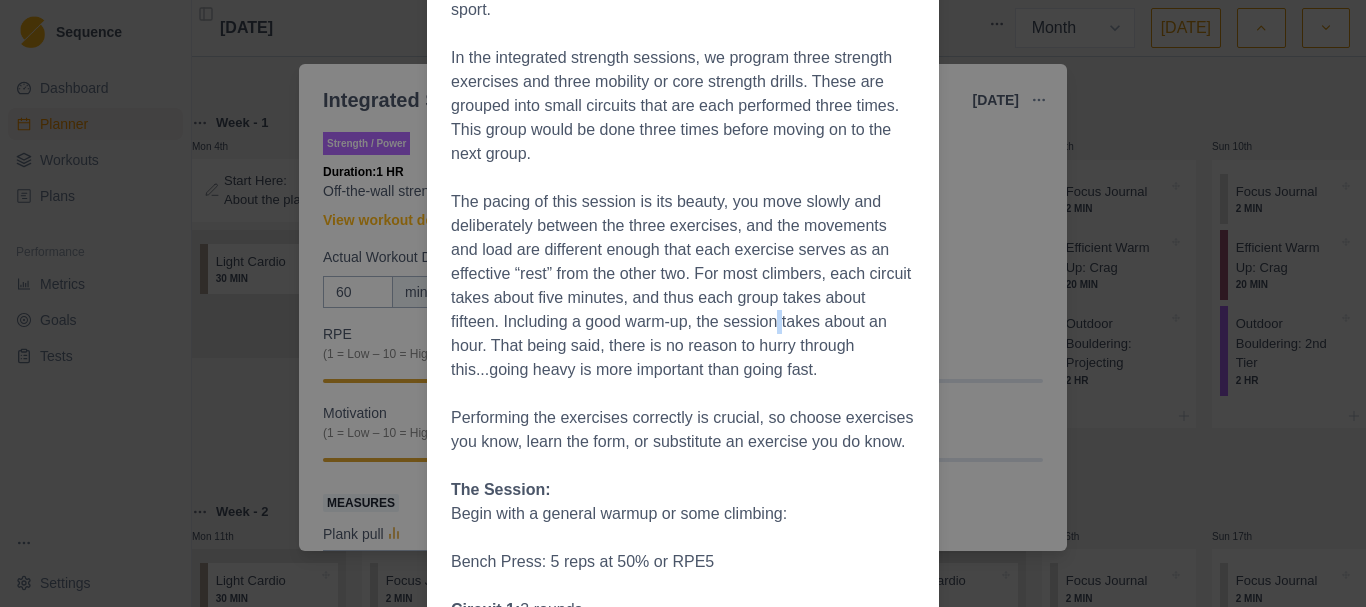 click on "The pacing of this session is its beauty, you move slowly and deliberately between the three exercises, and the movements and load are different enough that each exercise serves as an effective “rest” from the other two. For most climbers, each circuit takes about five minutes, and thus each group takes about fifteen. Including a good warm-up, the session takes about an hour. That being said, there is no reason to hurry through this...going heavy is more important than going fast." at bounding box center [683, 286] 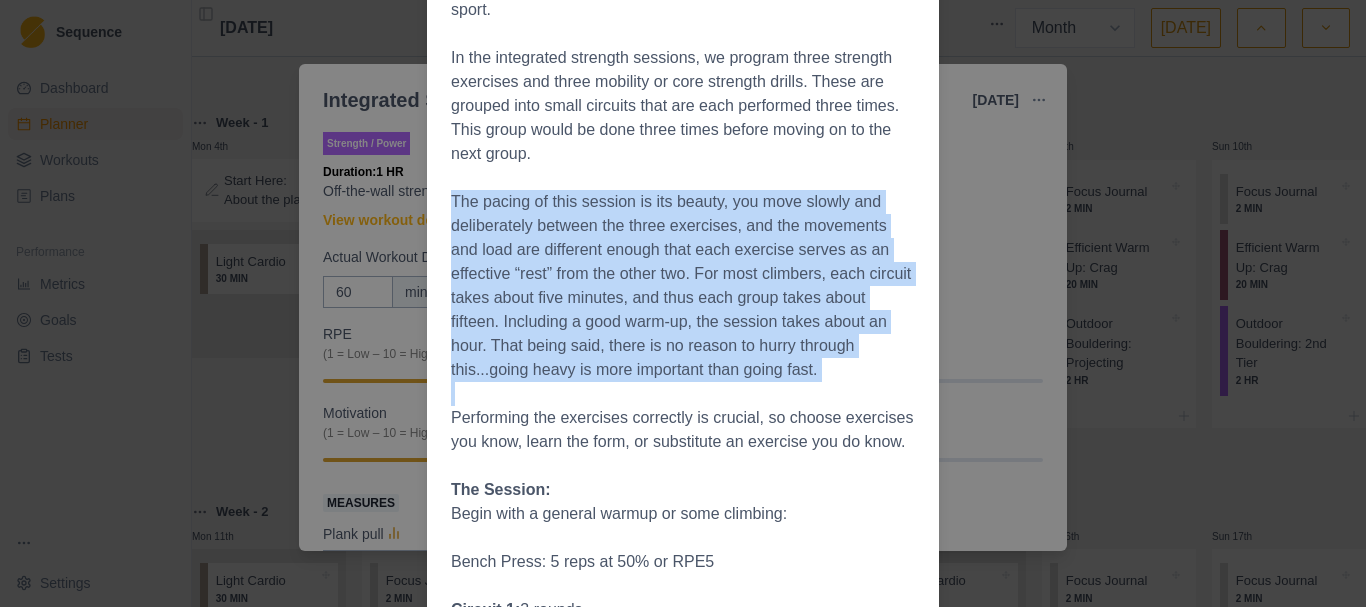 click on "The pacing of this session is its beauty, you move slowly and deliberately between the three exercises, and the movements and load are different enough that each exercise serves as an effective “rest” from the other two. For most climbers, each circuit takes about five minutes, and thus each group takes about fifteen. Including a good warm-up, the session takes about an hour. That being said, there is no reason to hurry through this...going heavy is more important than going fast." at bounding box center (683, 286) 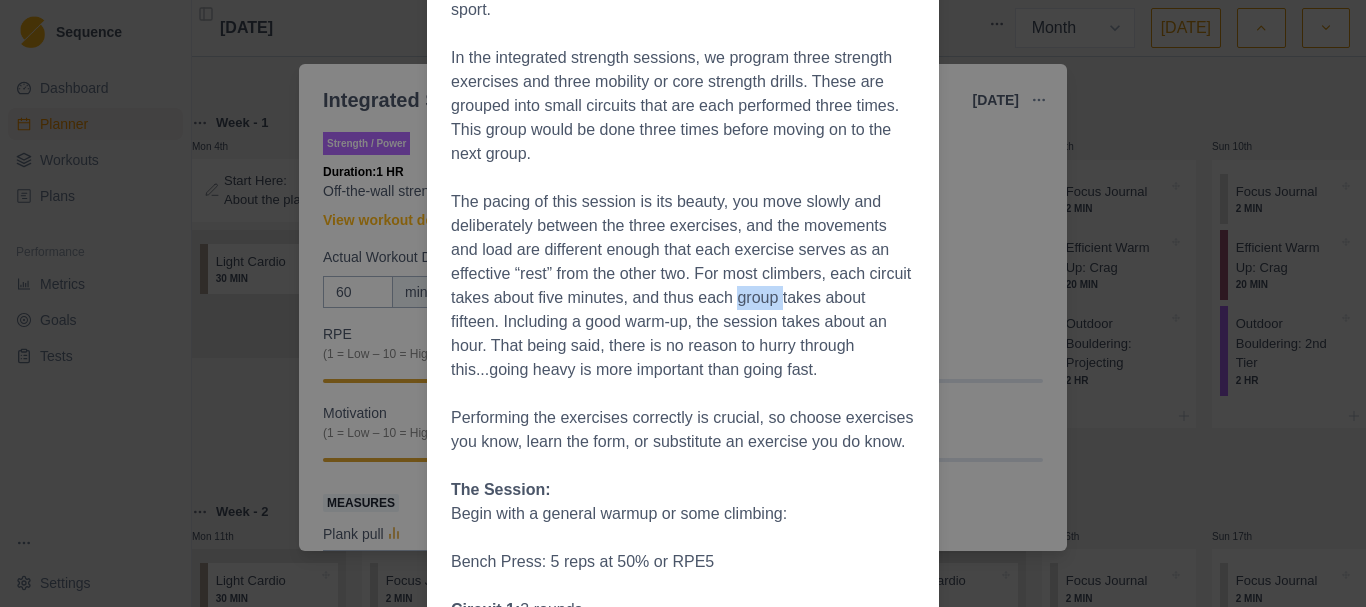 click on "The pacing of this session is its beauty, you move slowly and deliberately between the three exercises, and the movements and load are different enough that each exercise serves as an effective “rest” from the other two. For most climbers, each circuit takes about five minutes, and thus each group takes about fifteen. Including a good warm-up, the session takes about an hour. That being said, there is no reason to hurry through this...going heavy is more important than going fast." at bounding box center [683, 286] 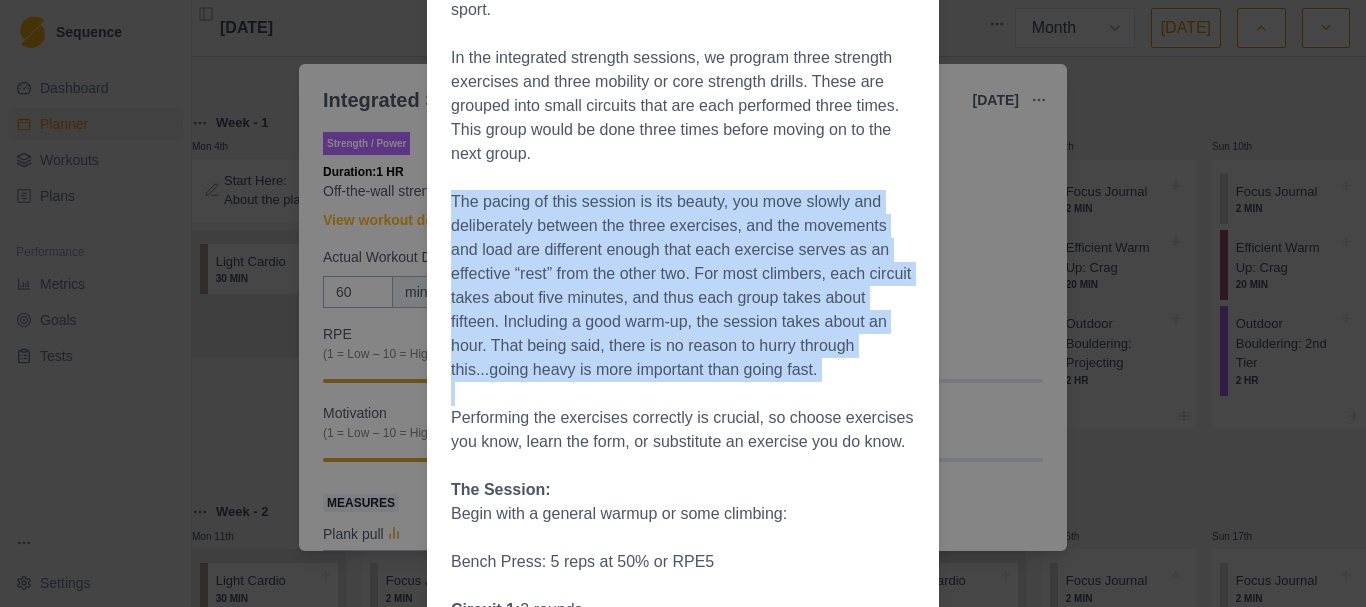 click on "The pacing of this session is its beauty, you move slowly and deliberately between the three exercises, and the movements and load are different enough that each exercise serves as an effective “rest” from the other two. For most climbers, each circuit takes about five minutes, and thus each group takes about fifteen. Including a good warm-up, the session takes about an hour. That being said, there is no reason to hurry through this...going heavy is more important than going fast." at bounding box center [683, 286] 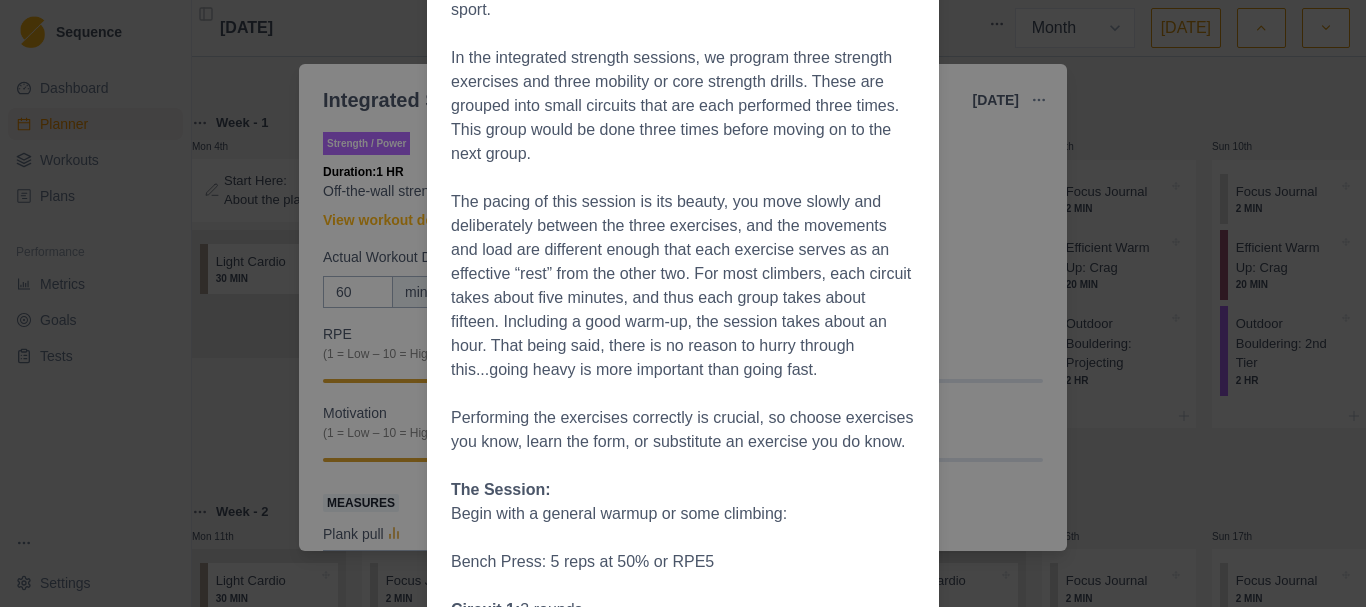 click on "Performing the exercises correctly is crucial, so choose exercises you know, learn the form, or substitute an exercise you do know." at bounding box center [683, 430] 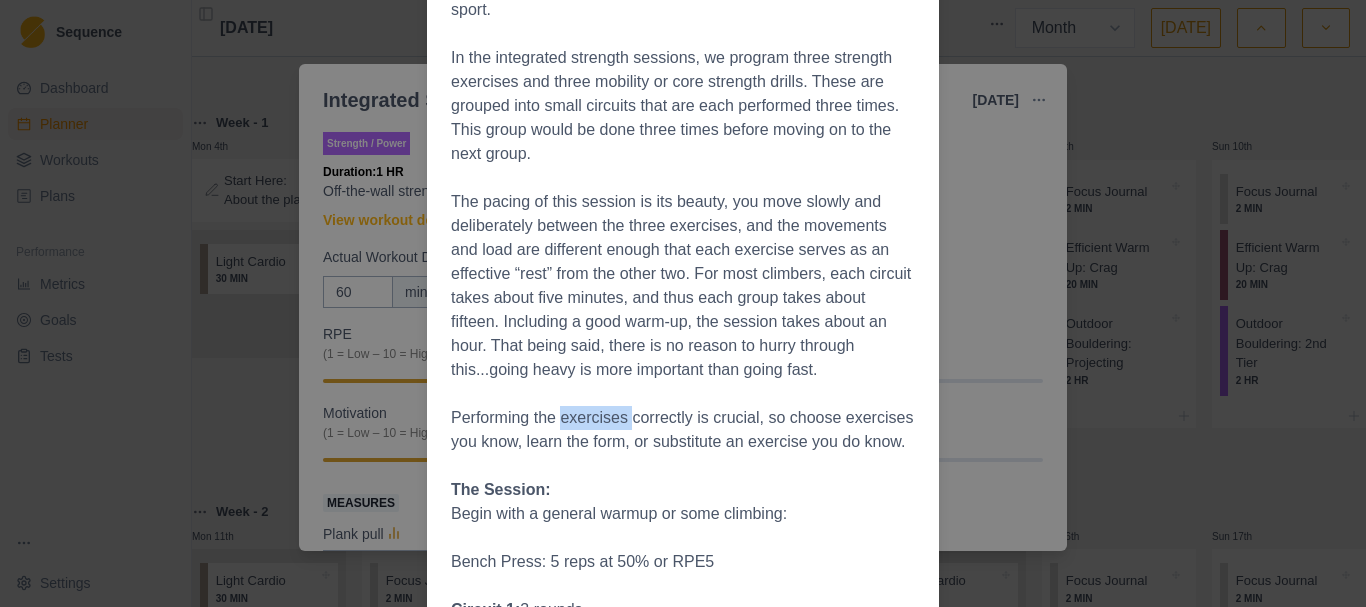 click on "Performing the exercises correctly is crucial, so choose exercises you know, learn the form, or substitute an exercise you do know." at bounding box center (683, 430) 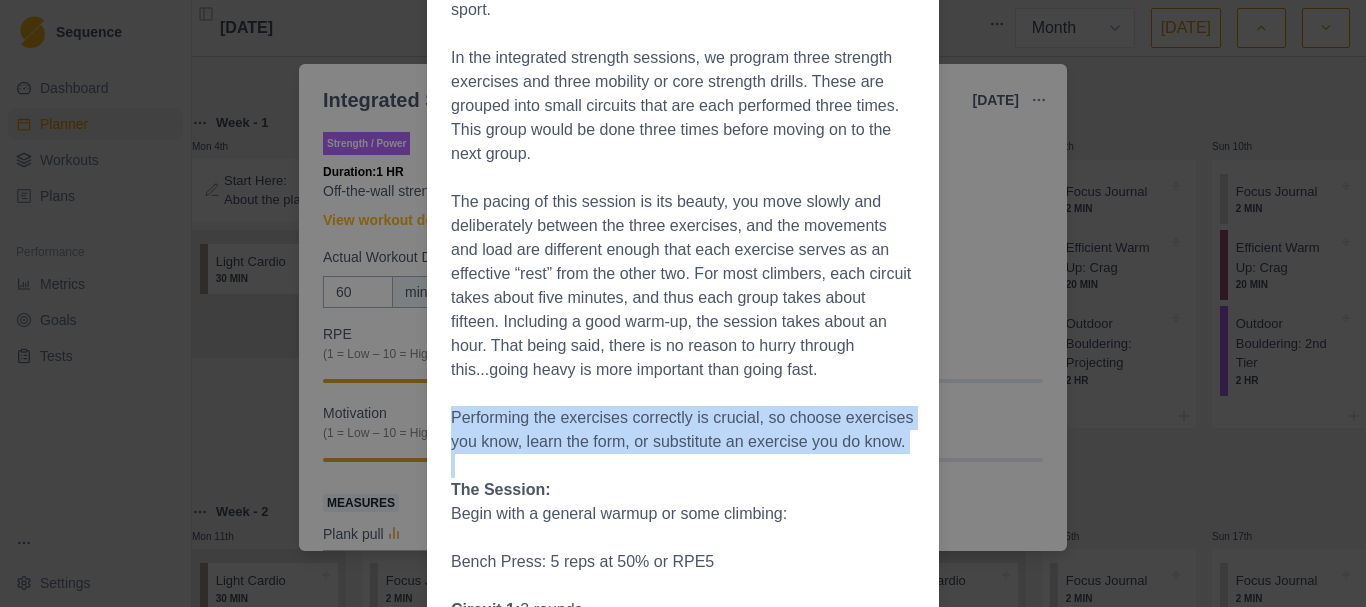 click on "Performing the exercises correctly is crucial, so choose exercises you know, learn the form, or substitute an exercise you do know." at bounding box center (683, 430) 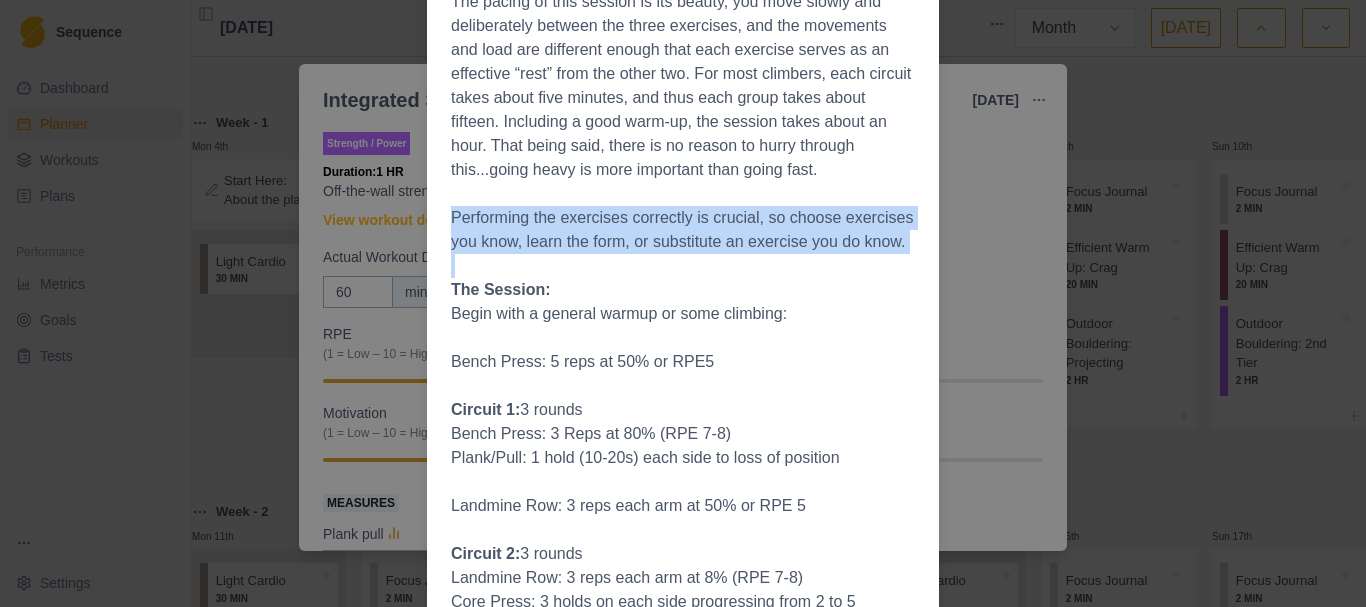 scroll, scrollTop: 600, scrollLeft: 0, axis: vertical 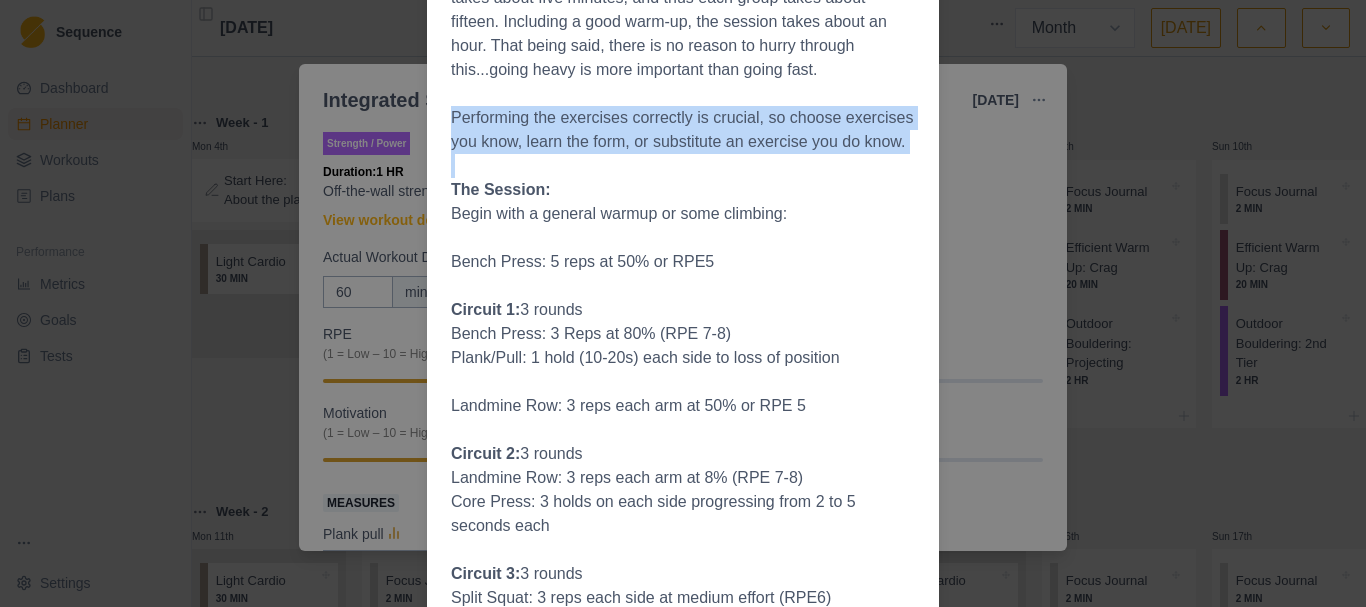 click on "Performing the exercises correctly is crucial, so choose exercises you know, learn the form, or substitute an exercise you do know." at bounding box center [683, 130] 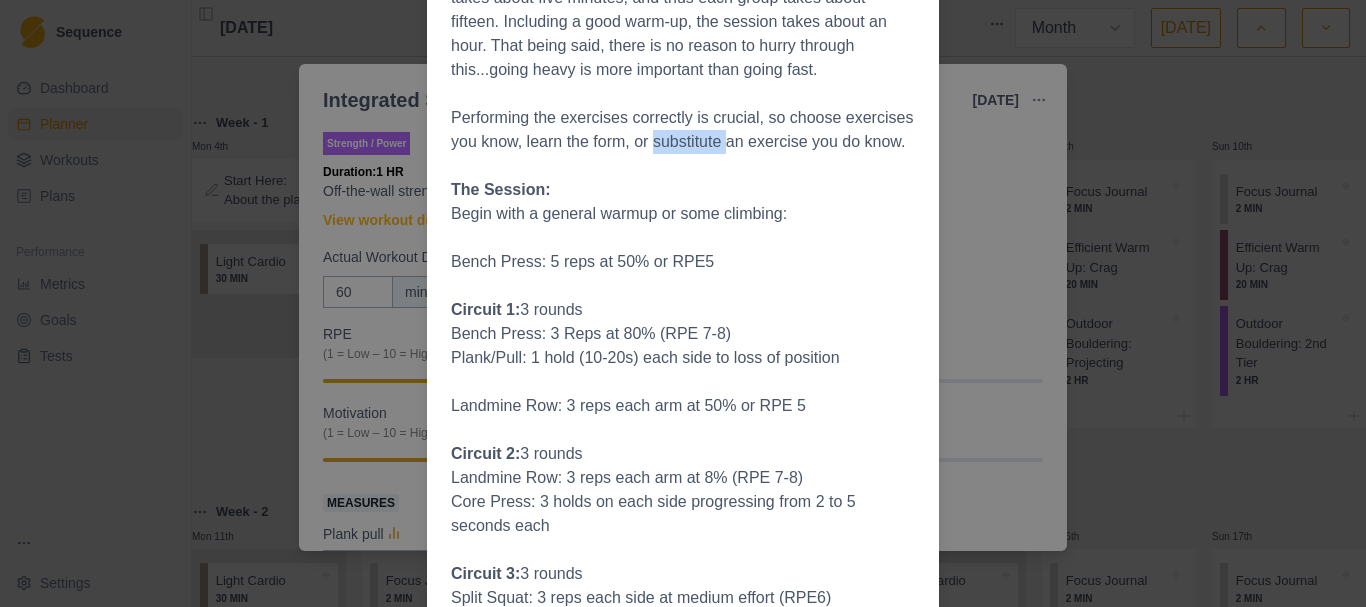 click on "Performing the exercises correctly is crucial, so choose exercises you know, learn the form, or substitute an exercise you do know." at bounding box center (683, 130) 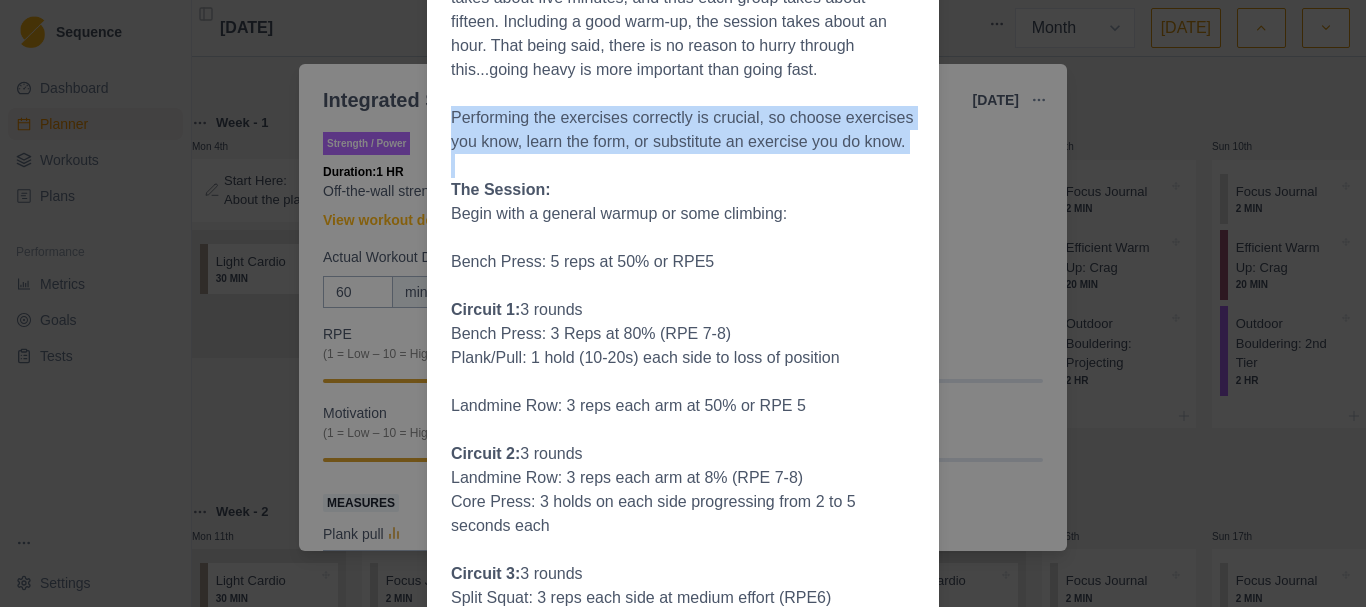 click on "Performing the exercises correctly is crucial, so choose exercises you know, learn the form, or substitute an exercise you do know." at bounding box center [683, 130] 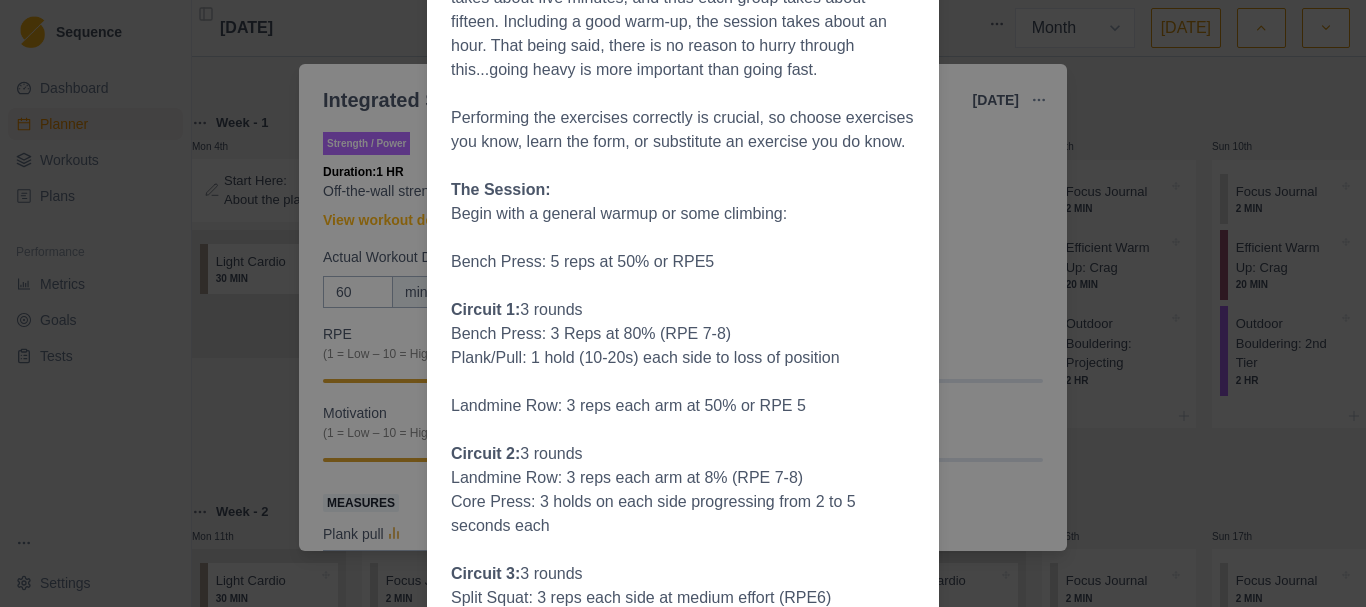 click on "Begin with a general warmup or some climbing:" at bounding box center (683, 214) 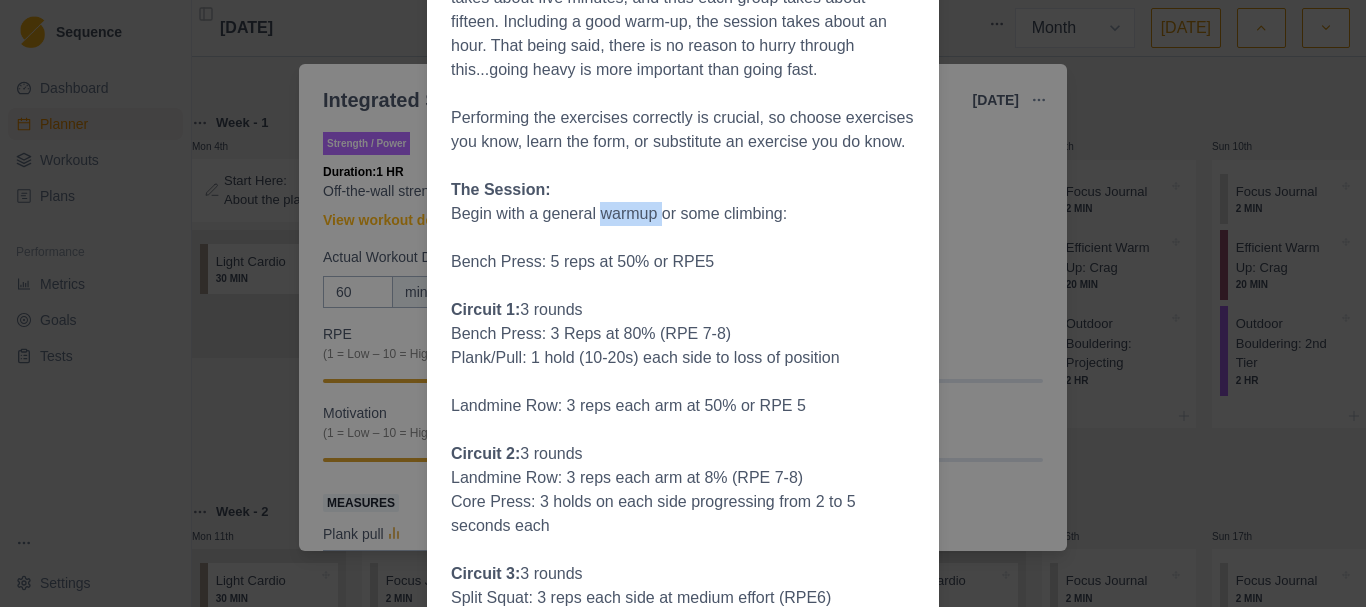 click on "Begin with a general warmup or some climbing:" at bounding box center [683, 214] 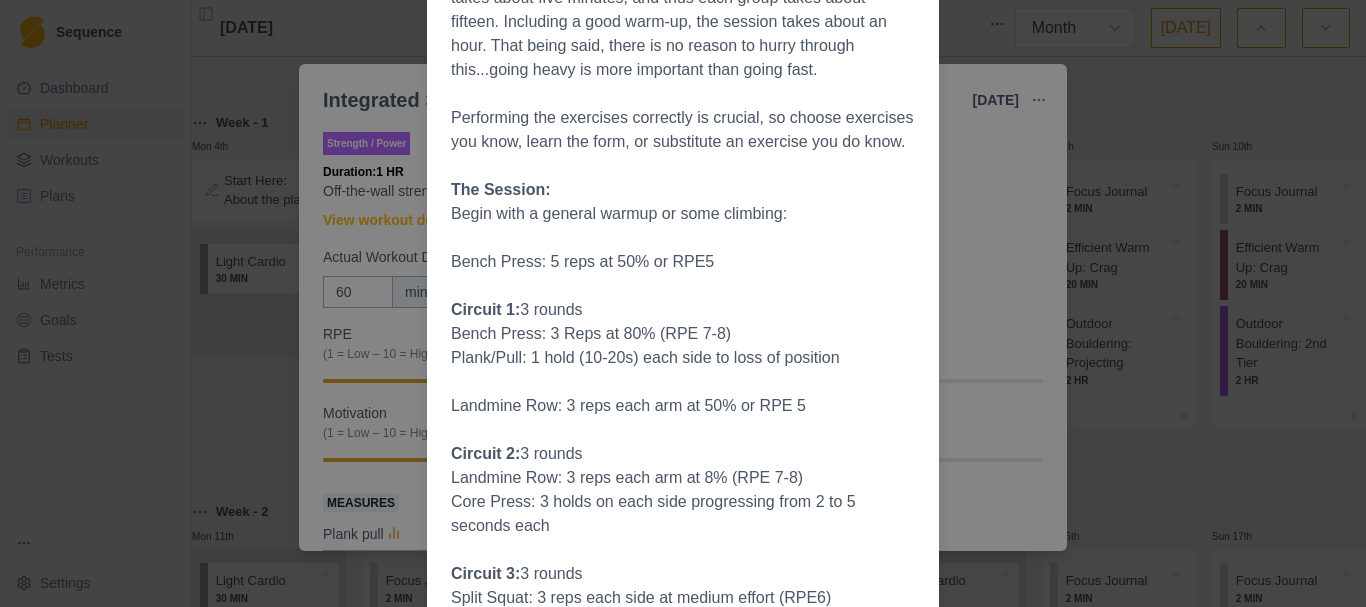 click on "Bench Press: 3 Reps at 80% (RPE 7-8)" at bounding box center (683, 334) 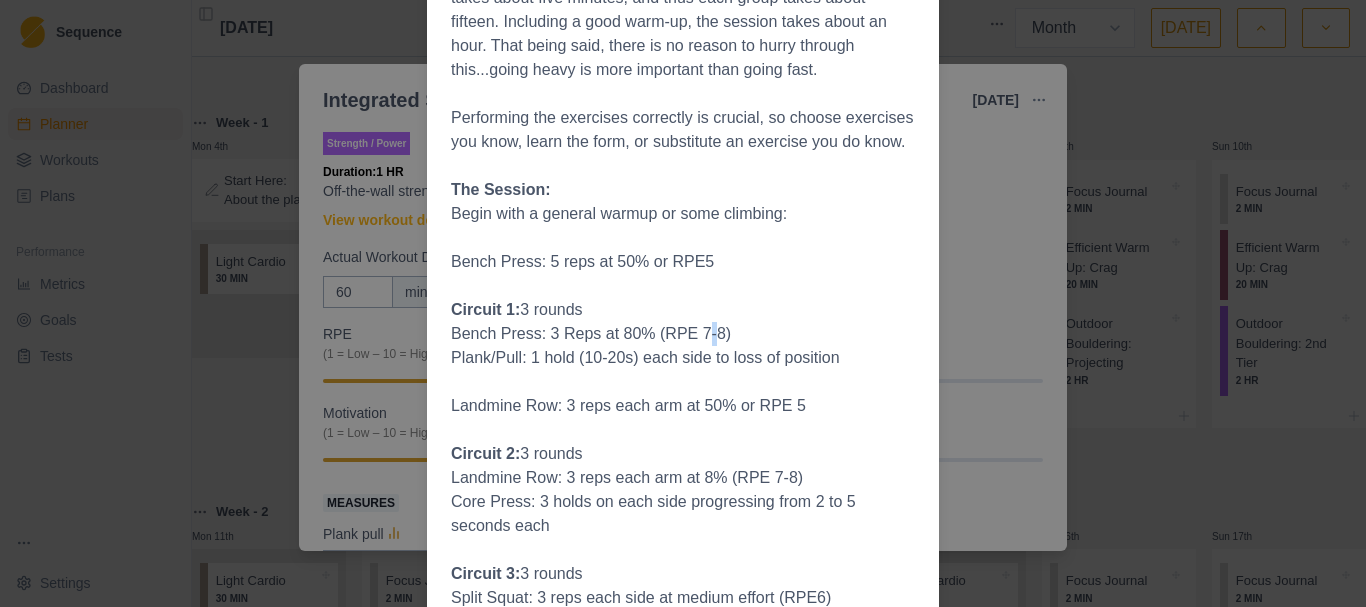 click on "Bench Press: 3 Reps at 80% (RPE 7-8)" at bounding box center (683, 334) 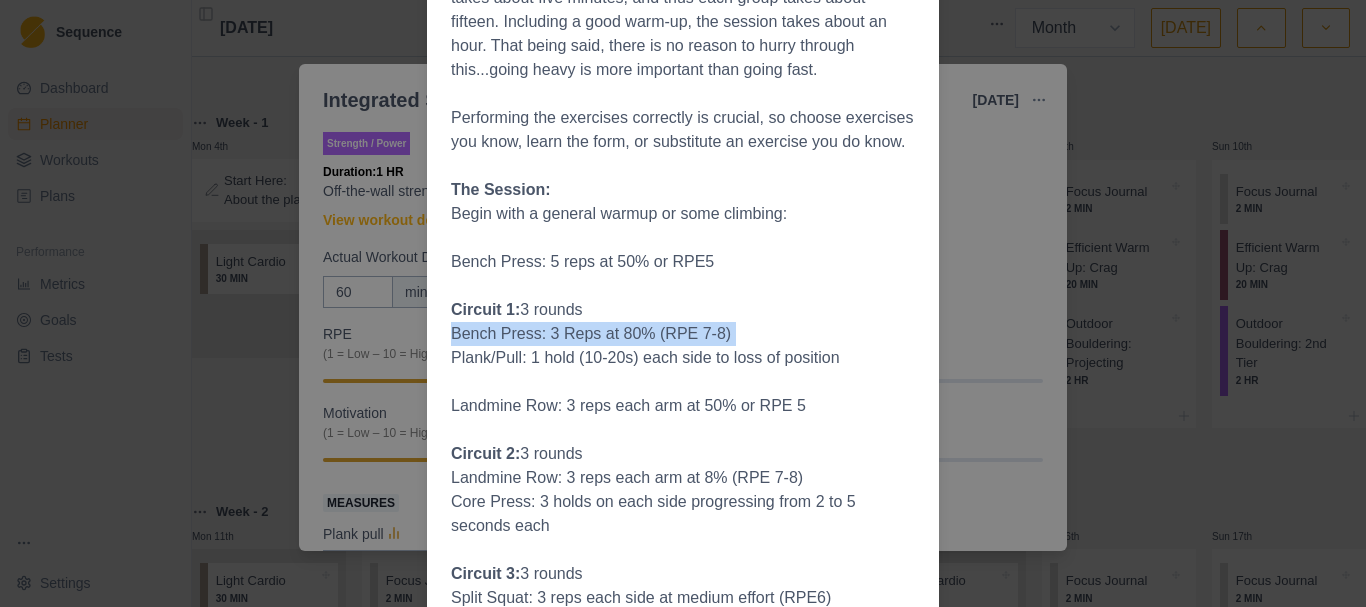 click on "Bench Press: 3 Reps at 80% (RPE 7-8)" at bounding box center [683, 334] 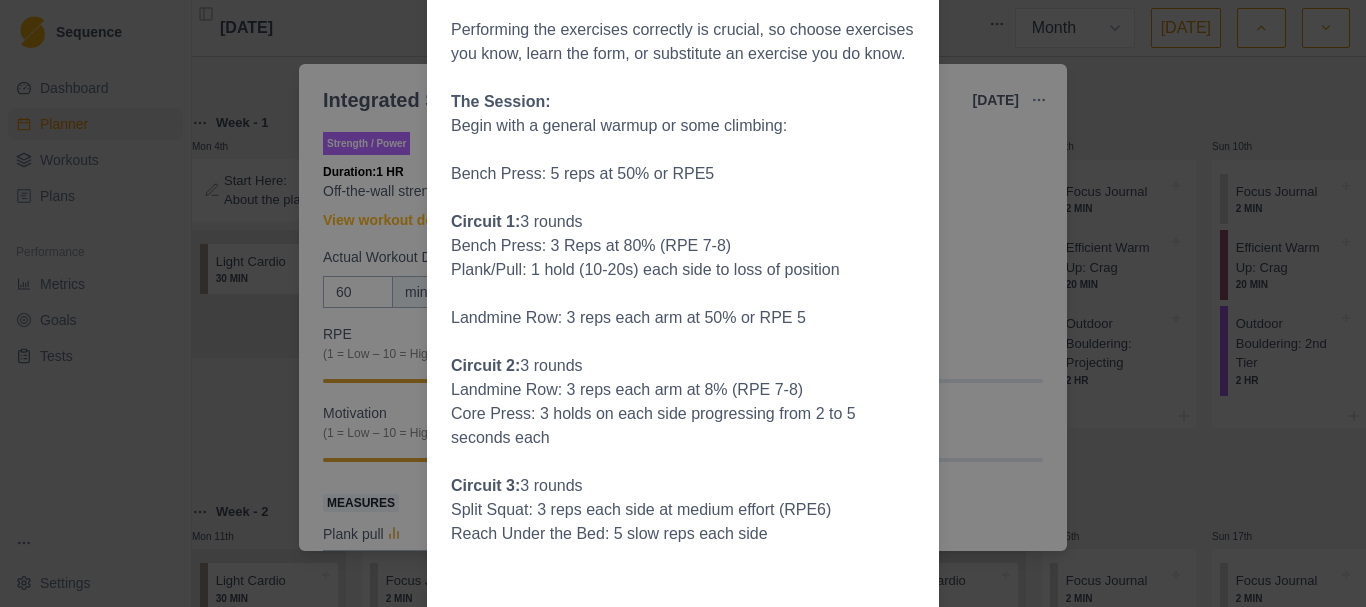 scroll, scrollTop: 423, scrollLeft: 0, axis: vertical 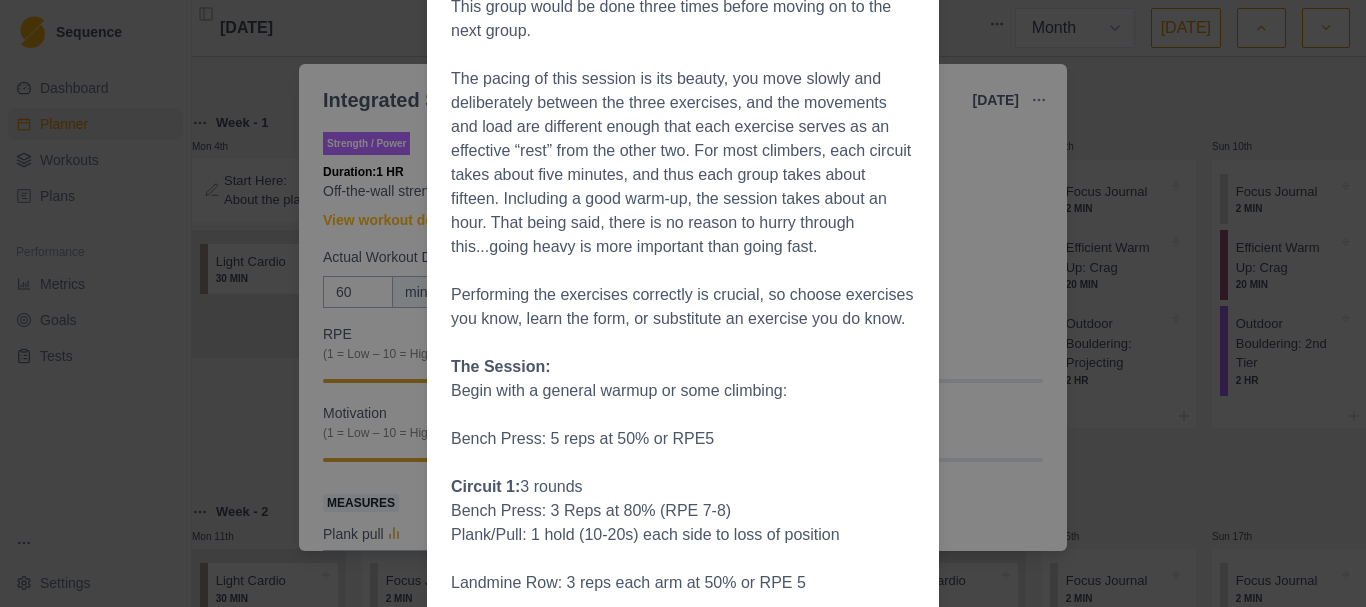 click on "Workout Details General strength training is important, as it allows us to have the physical strength to safely perform the movements of our sport. Over time, as we get stronger, we open up new movement options that were not possible before. Strength training also reduces the risk of injury and helps increase longevity in the sport. In the integrated strength sessions, we program three strength exercises and three mobility or core strength drills. These are grouped into small circuits that are each performed three times. This group would be done three times before moving on to the next group. Performing the exercises correctly is crucial, so choose exercises you know, learn the form, or substitute an exercise you do know. The Session: Begin with a general warmup or some climbing: Bench Press: 5 reps at 50% or RPE5 Circuit 1:  3 rounds Bench Press: 3 Reps at 80% (RPE 7-8) Plank/Pull: 1 hold (10-20s) each side to loss of position Landmine Row: 3 reps each arm at 50% or RPE 5 Circuit 2:  3 rounds Circuit 3:" at bounding box center [683, 303] 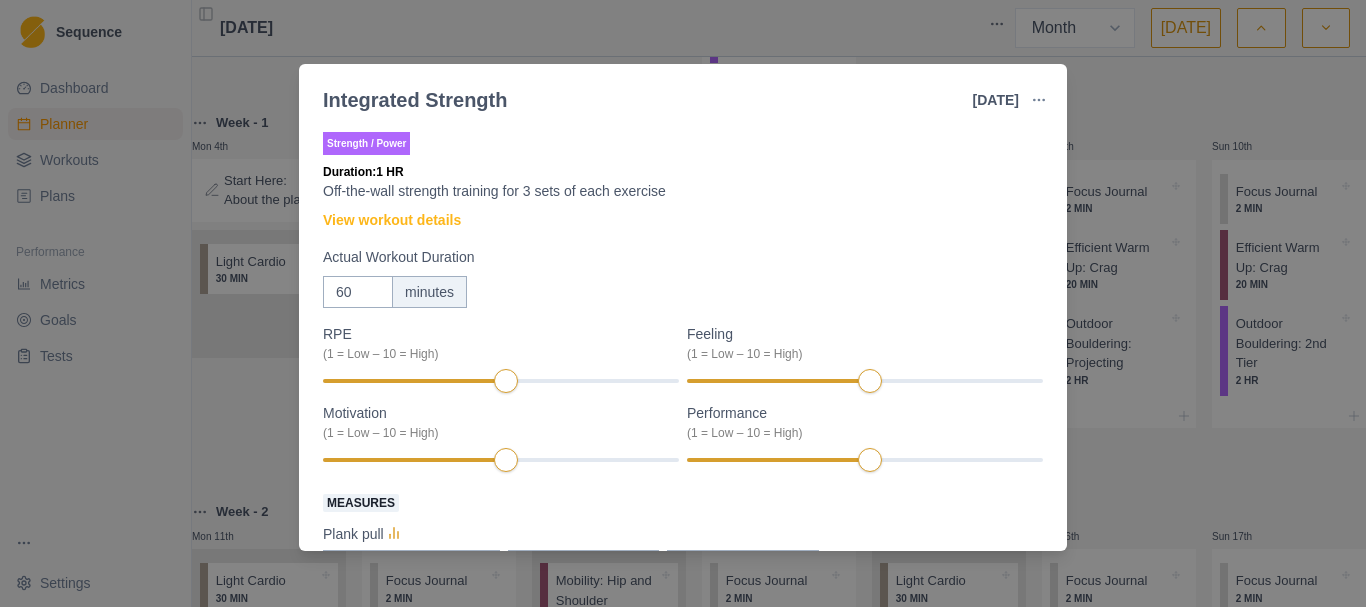 click on "Integrated Strength [DATE] Link To Goal View Workout Metrics Edit Original Workout Reschedule Workout Remove From Schedule Strength / Power Duration:  1 HR Off-the-wall strength training for 3 sets of each exercise View workout details Actual Workout Duration 60 minutes RPE (1 = Low – 10 = High) Feeling (1 = Low – 10 = High) Motivation (1 = Low – 10 = High) Performance (1 = Low – 10 = High) Measures Plank pull 10 seconds 3 sets 1 reps Landmine Row 45 lb 3 sets 3 reps Core Press 3 seconds 3 sets 3 reps Split Squat (Rear foot elevated) 20 lb 3 sets 3 reps Bench Press 0 lb 3 sets 5 reps Training Notes View previous training notes Mark as Incomplete Complete Workout" at bounding box center (683, 303) 